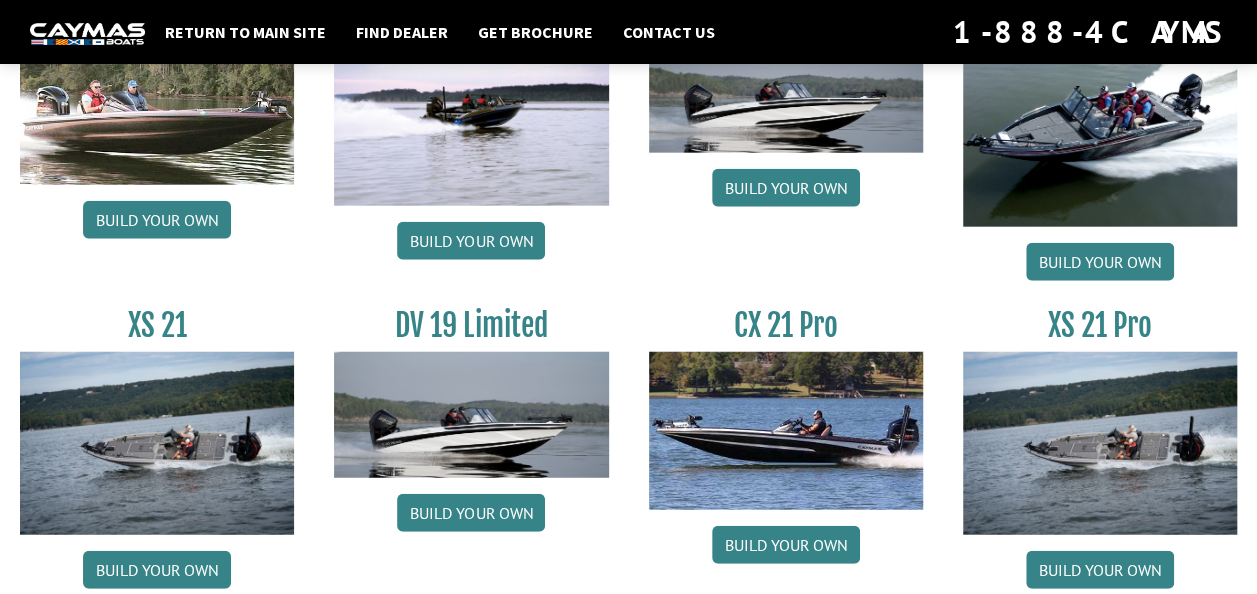 scroll, scrollTop: 2100, scrollLeft: 0, axis: vertical 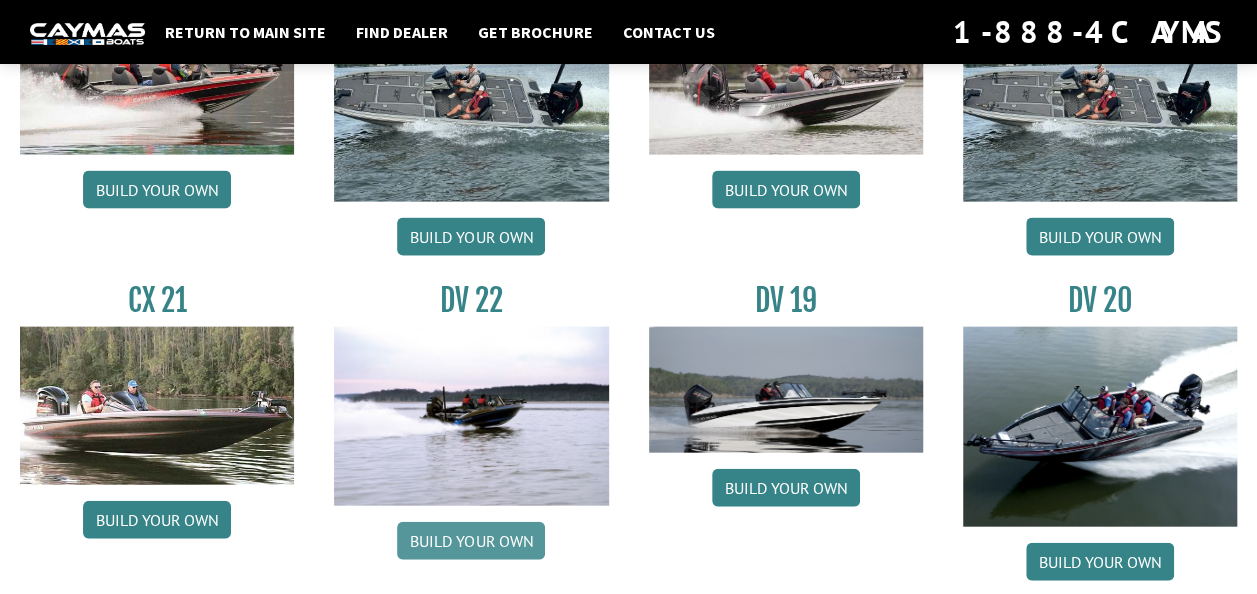 click on "Build your own" at bounding box center (471, 541) 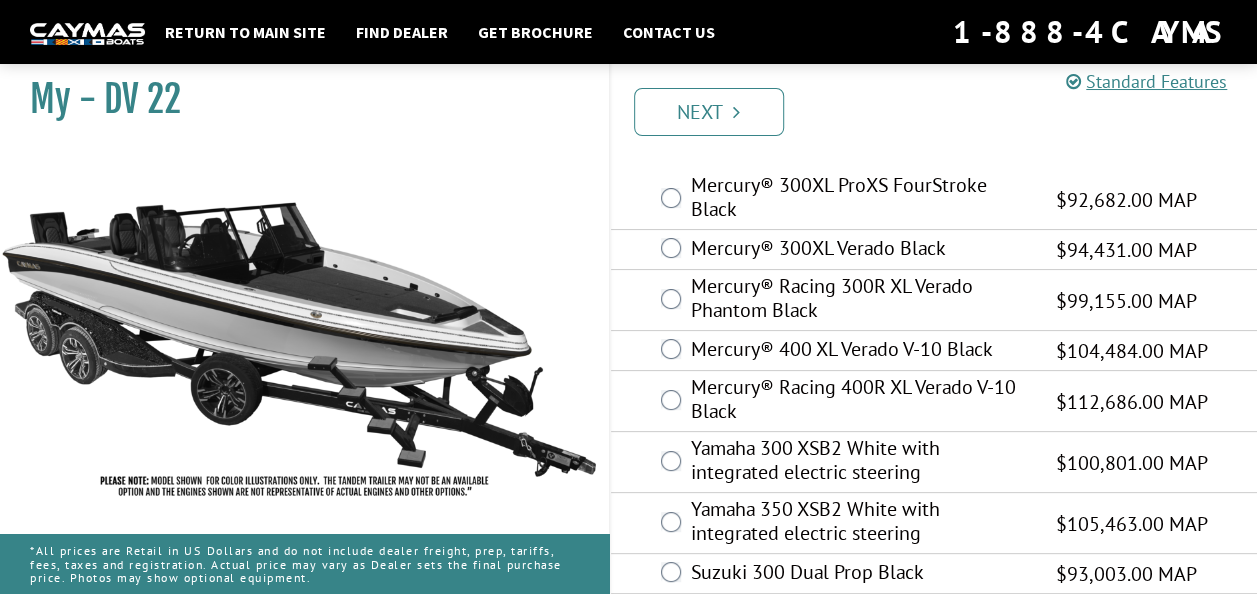 scroll, scrollTop: 123, scrollLeft: 0, axis: vertical 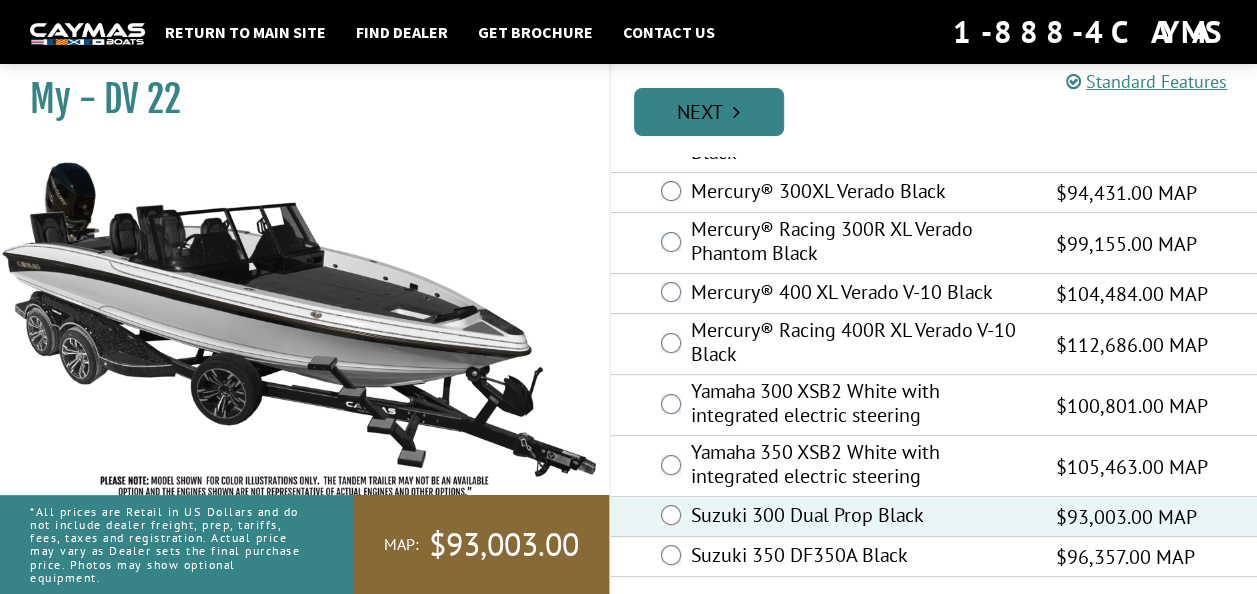 drag, startPoint x: 759, startPoint y: 107, endPoint x: 794, endPoint y: 108, distance: 35.014282 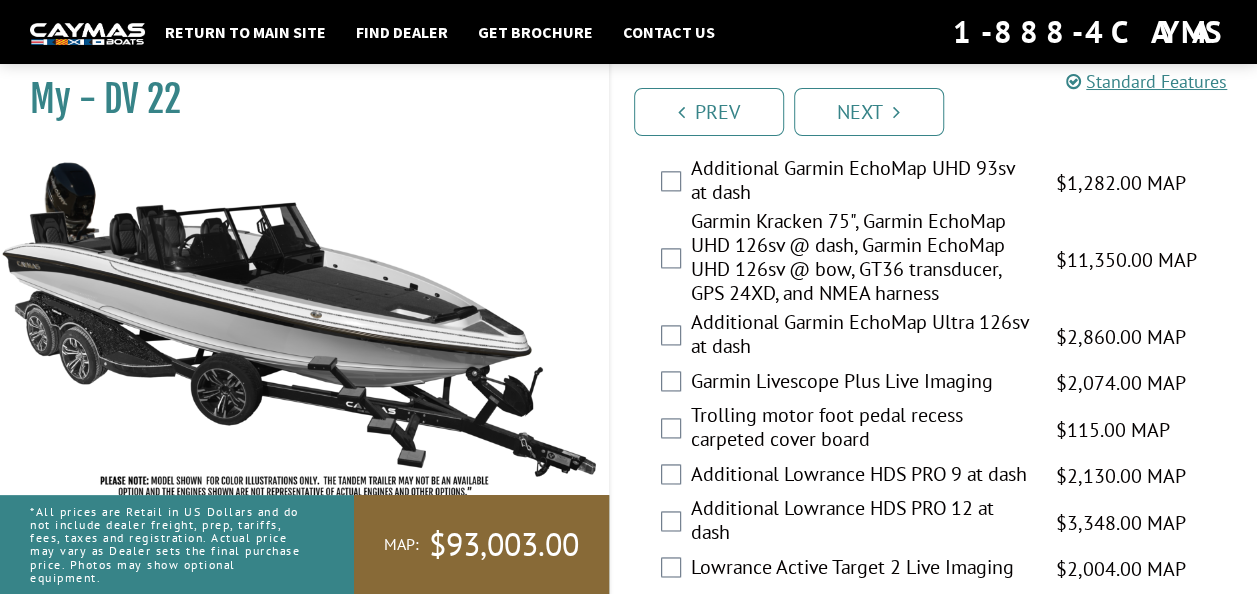 scroll, scrollTop: 1100, scrollLeft: 0, axis: vertical 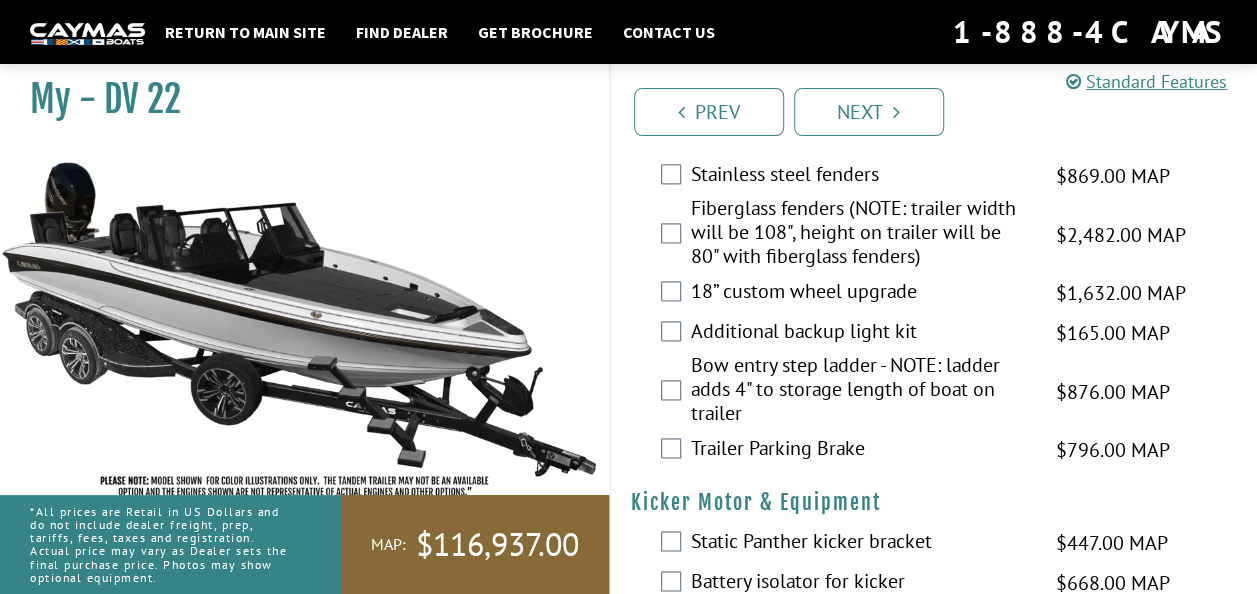 click on "Bow entry step ladder - NOTE: ladder adds 4" to storage length of boat on trailer
$876.00 MAP
$1,034.00 MSRP" at bounding box center [934, 391] 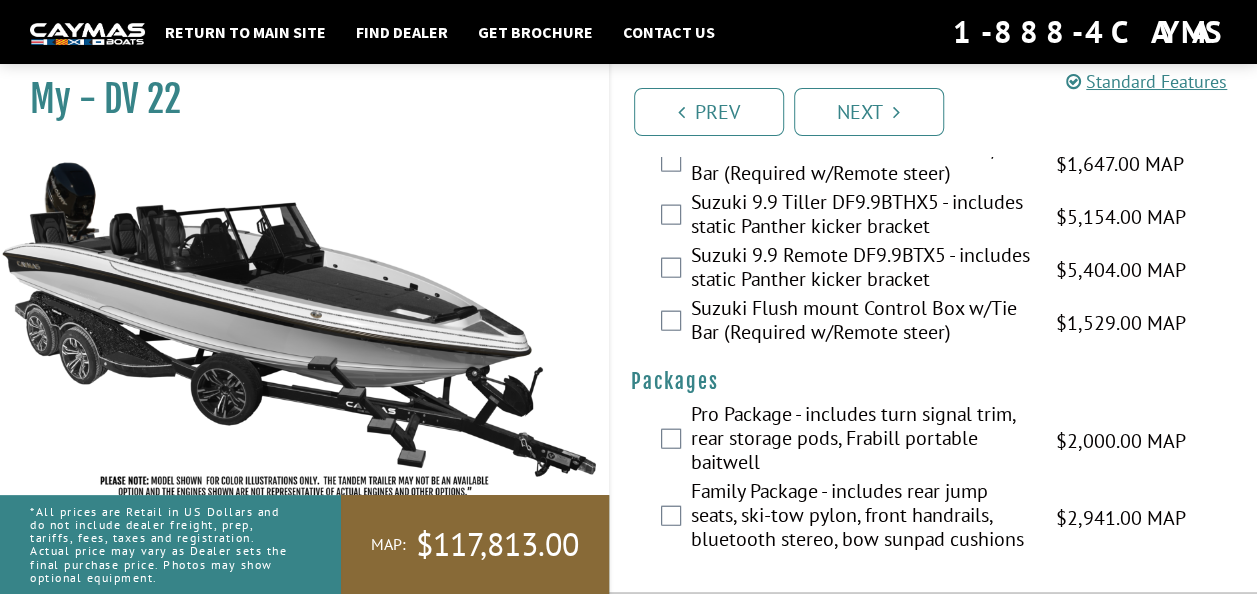 scroll, scrollTop: 5900, scrollLeft: 0, axis: vertical 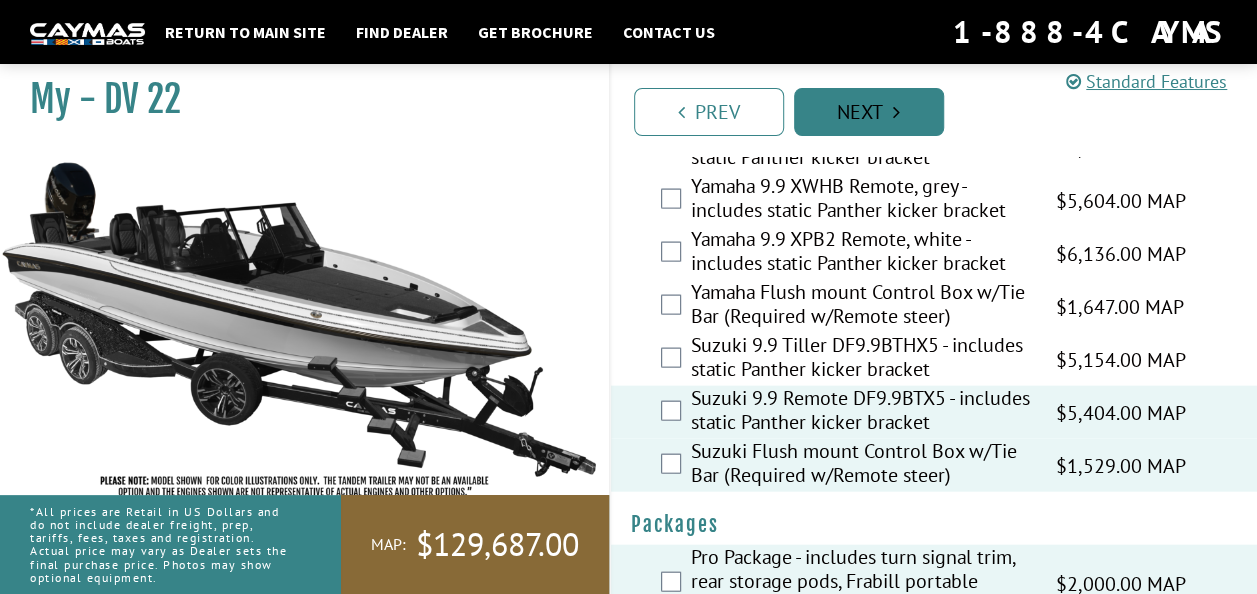 click on "Next" at bounding box center [869, 112] 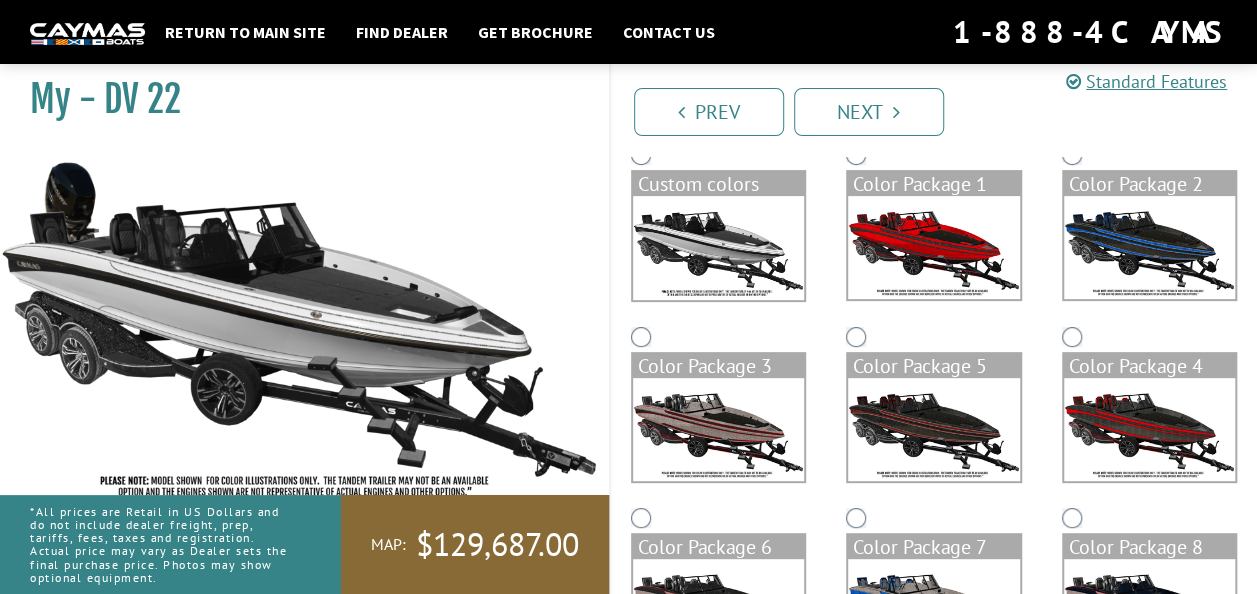 scroll, scrollTop: 72, scrollLeft: 0, axis: vertical 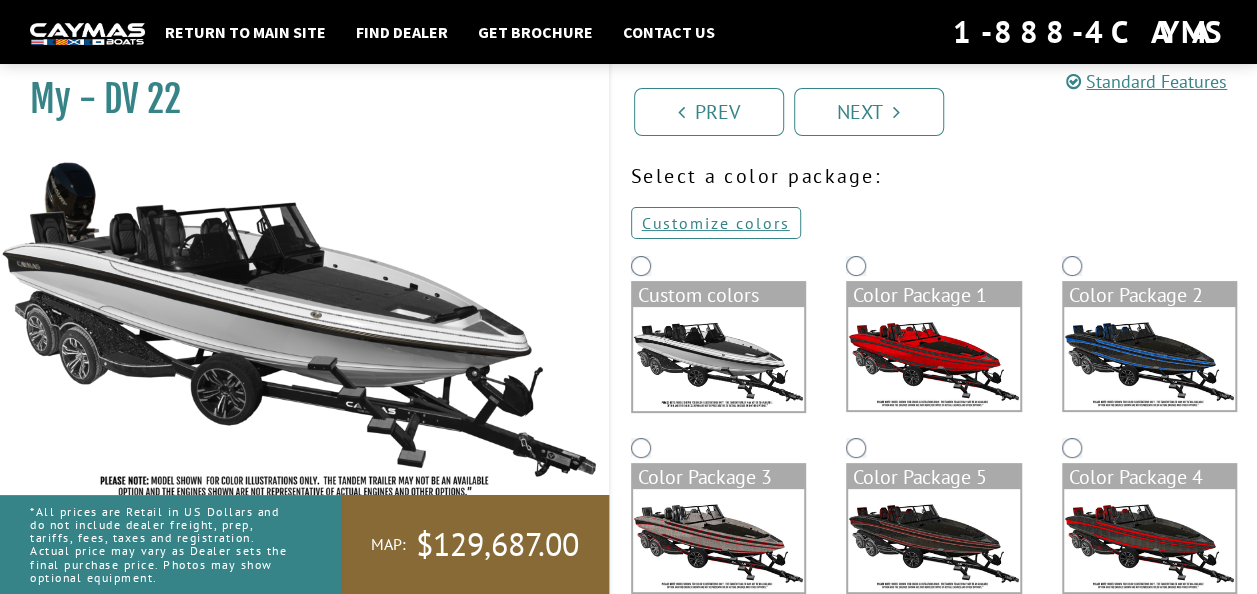 click at bounding box center (719, 359) 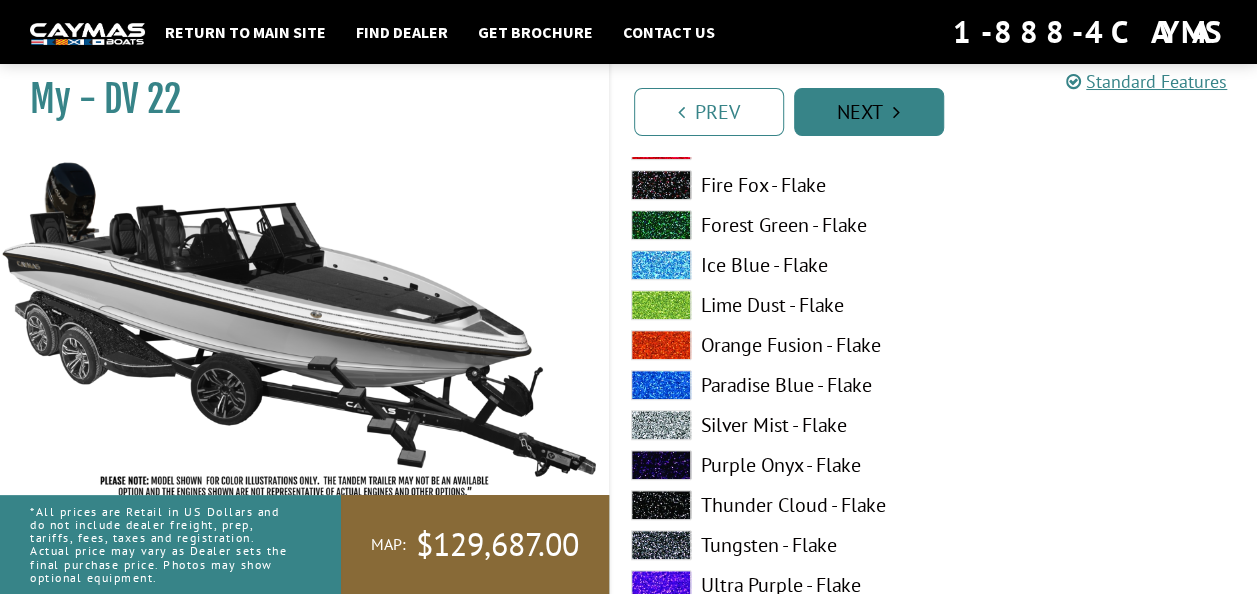 click on "Next" at bounding box center [869, 112] 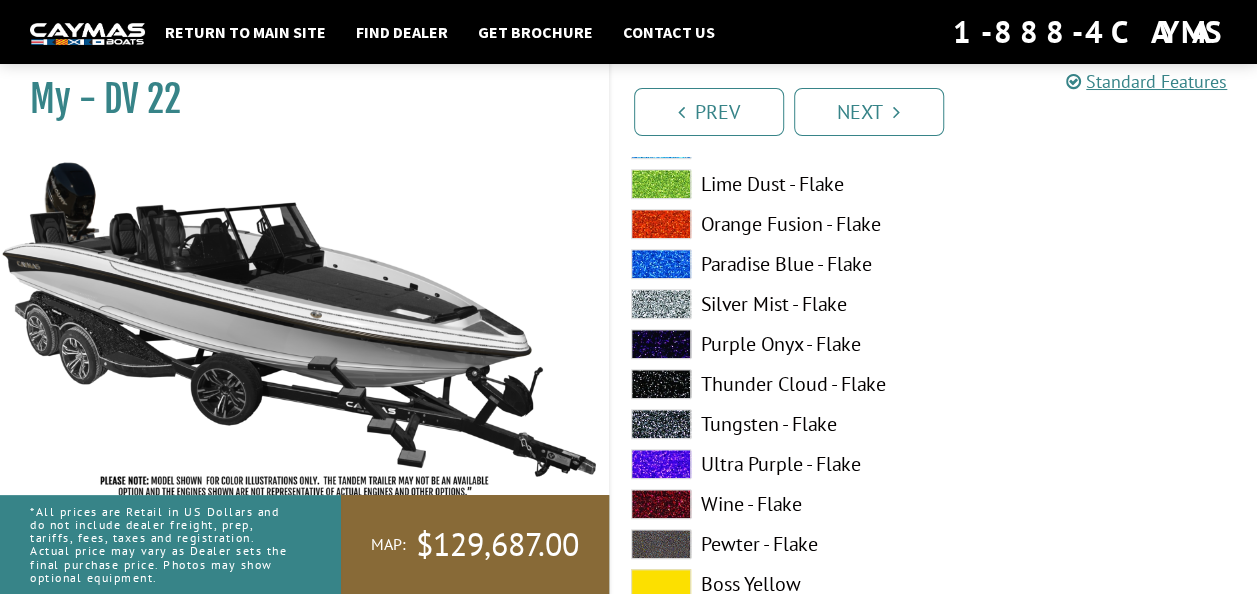scroll, scrollTop: 802, scrollLeft: 0, axis: vertical 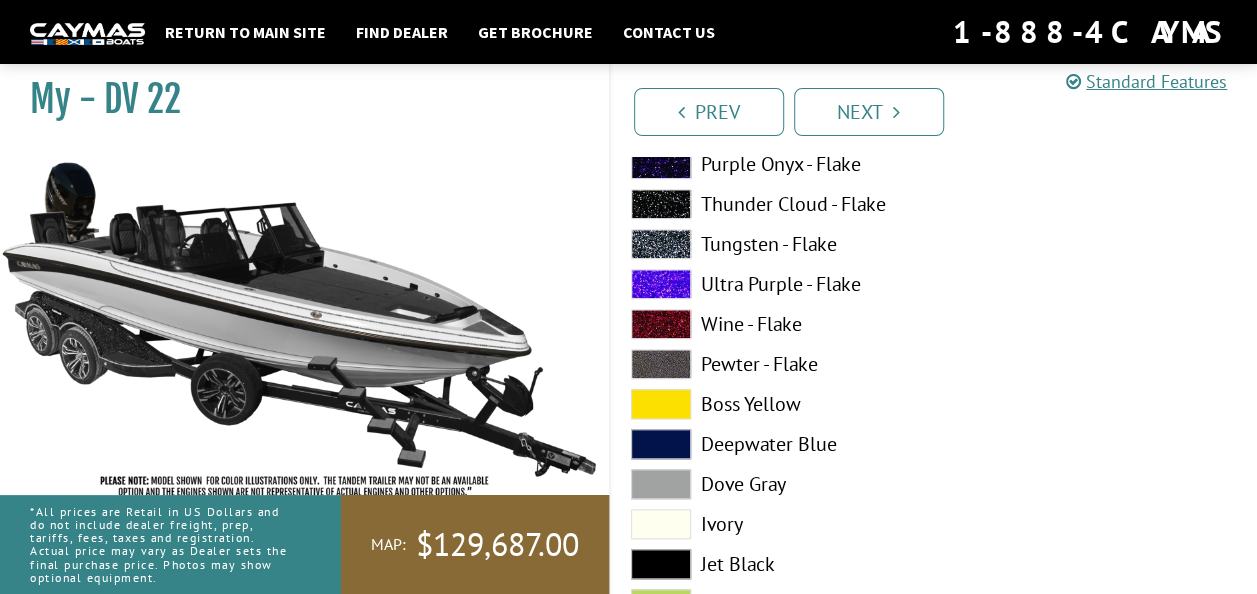 click at bounding box center [661, 244] 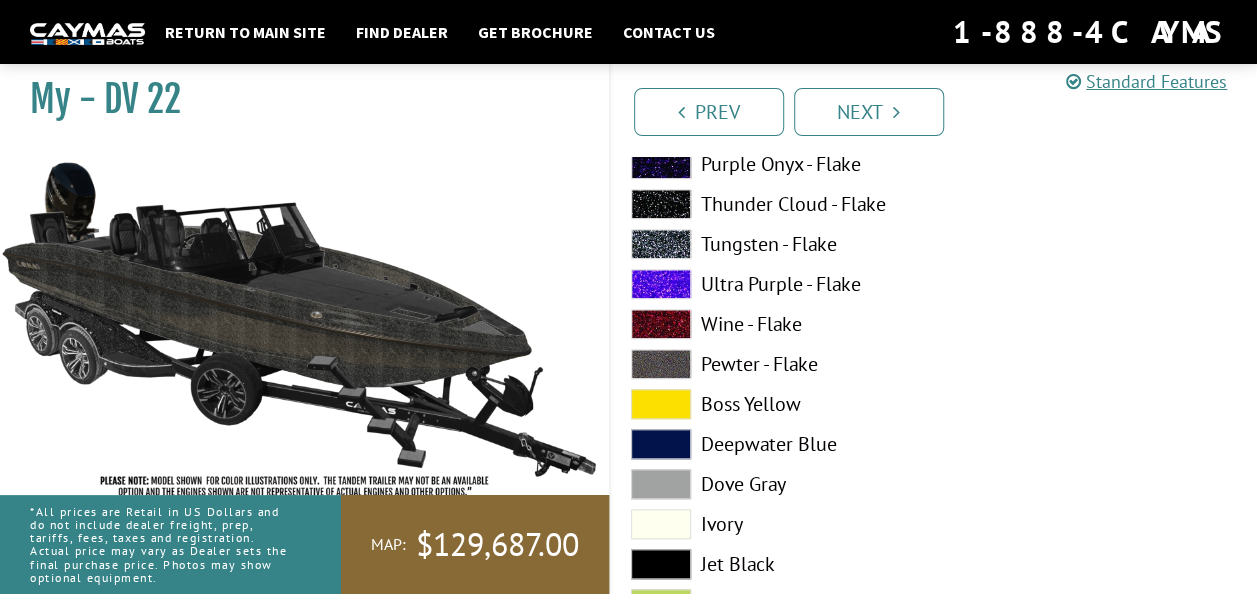 click at bounding box center (661, 484) 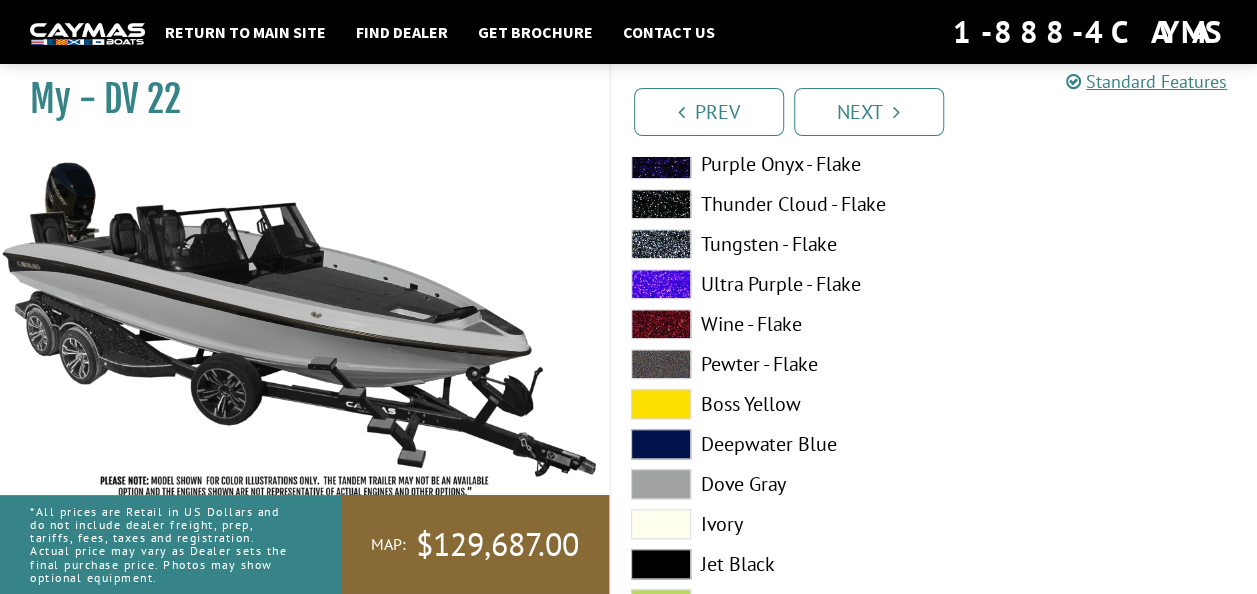 click at bounding box center (661, 524) 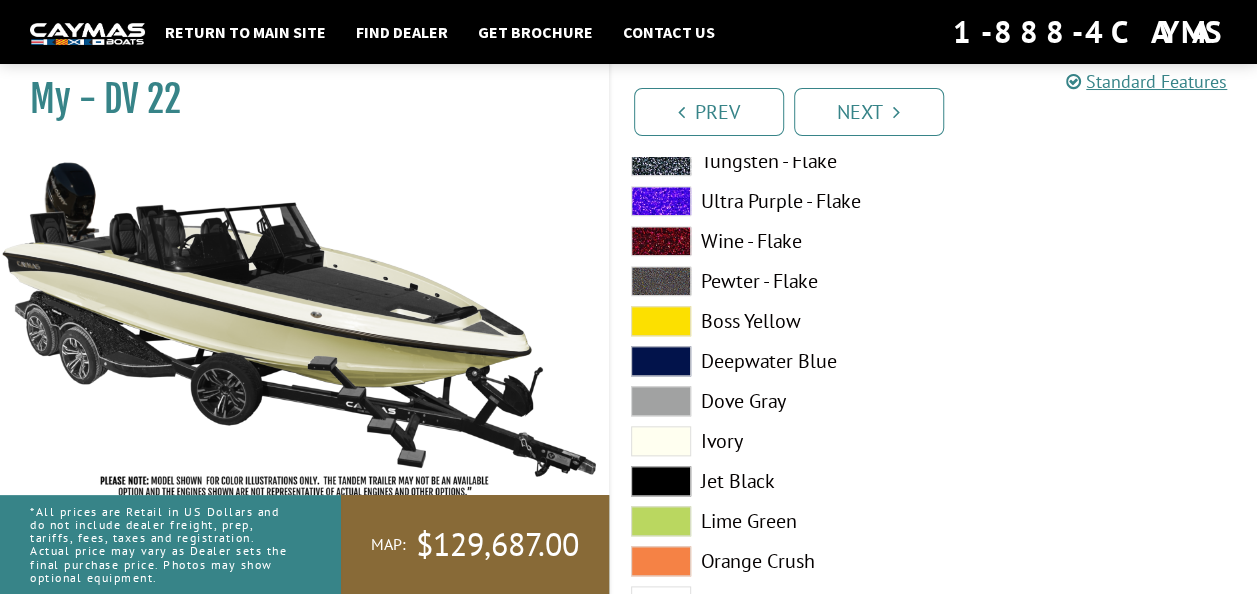 scroll, scrollTop: 1102, scrollLeft: 0, axis: vertical 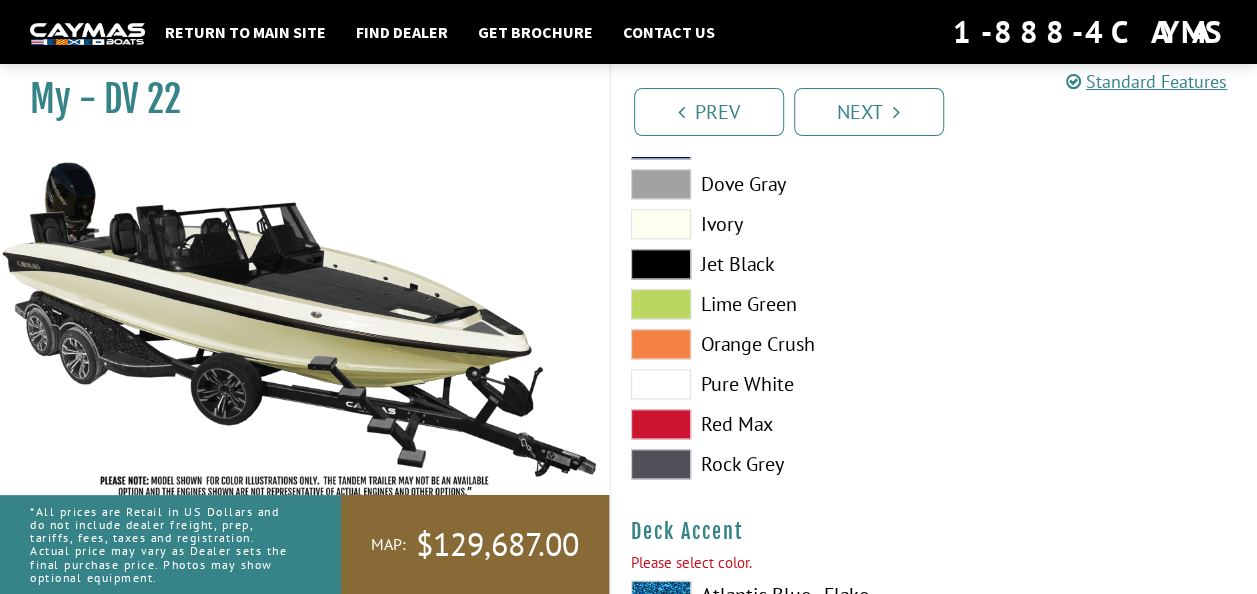 drag, startPoint x: 648, startPoint y: 377, endPoint x: 743, endPoint y: 385, distance: 95.33625 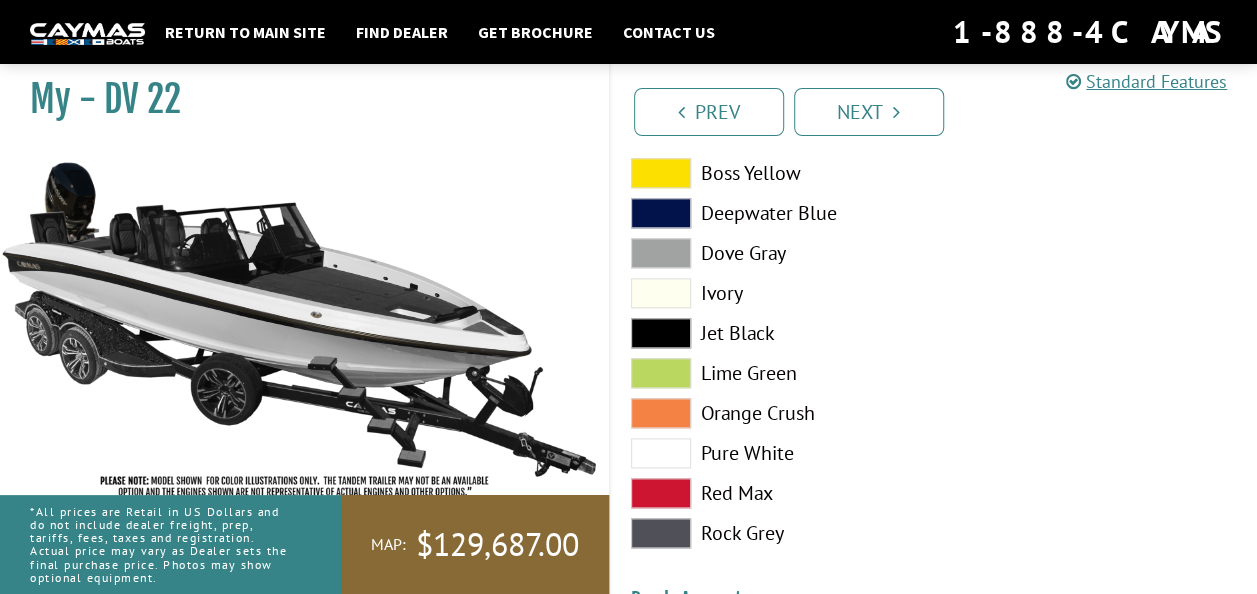 scroll, scrollTop: 1002, scrollLeft: 0, axis: vertical 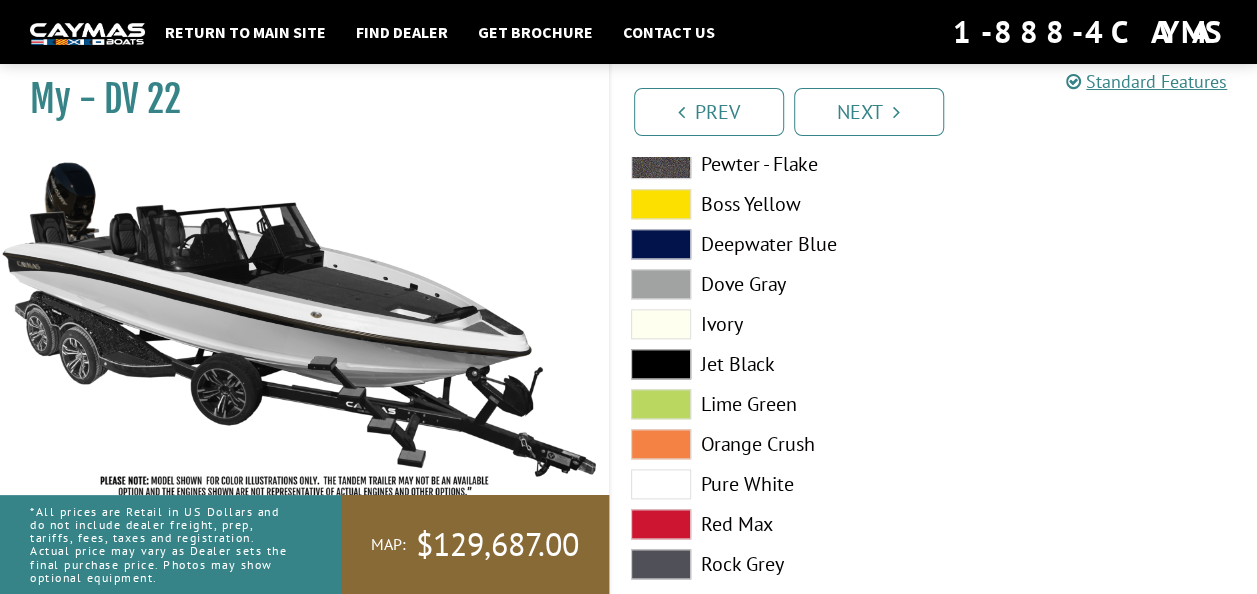 click at bounding box center (661, 404) 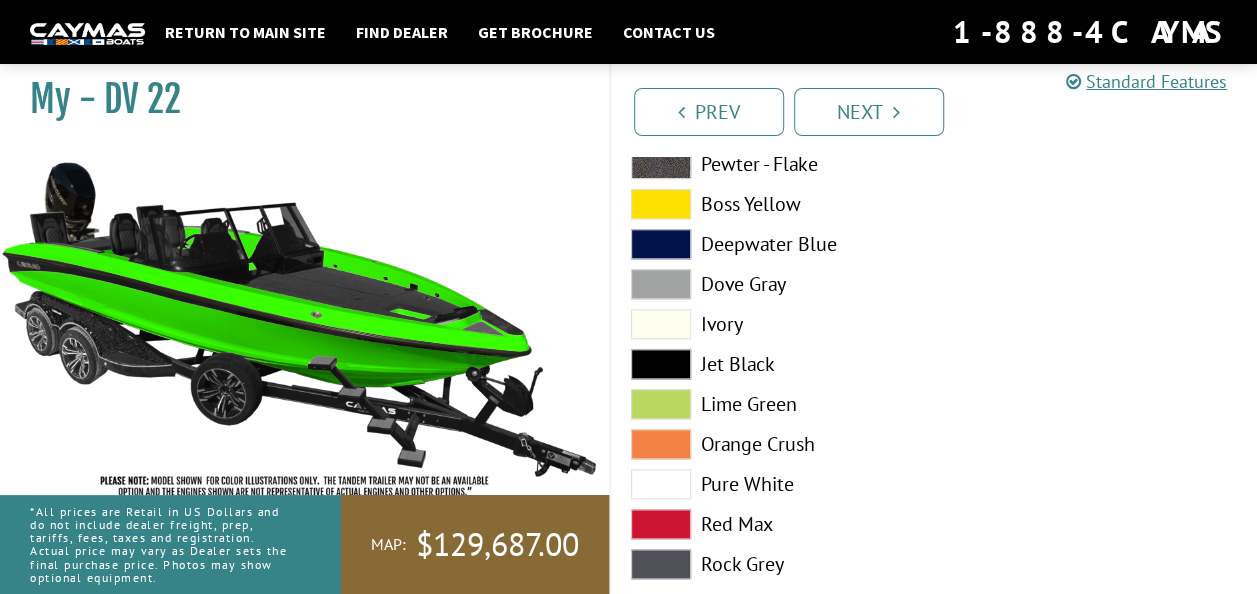 click at bounding box center [661, 484] 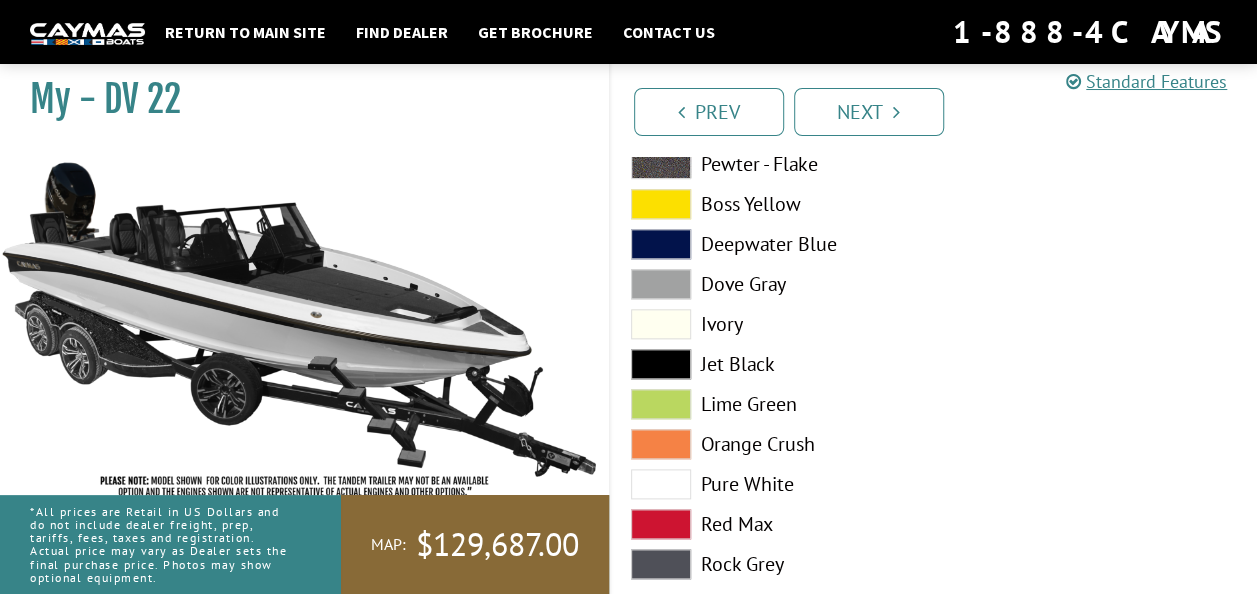 click at bounding box center [661, 324] 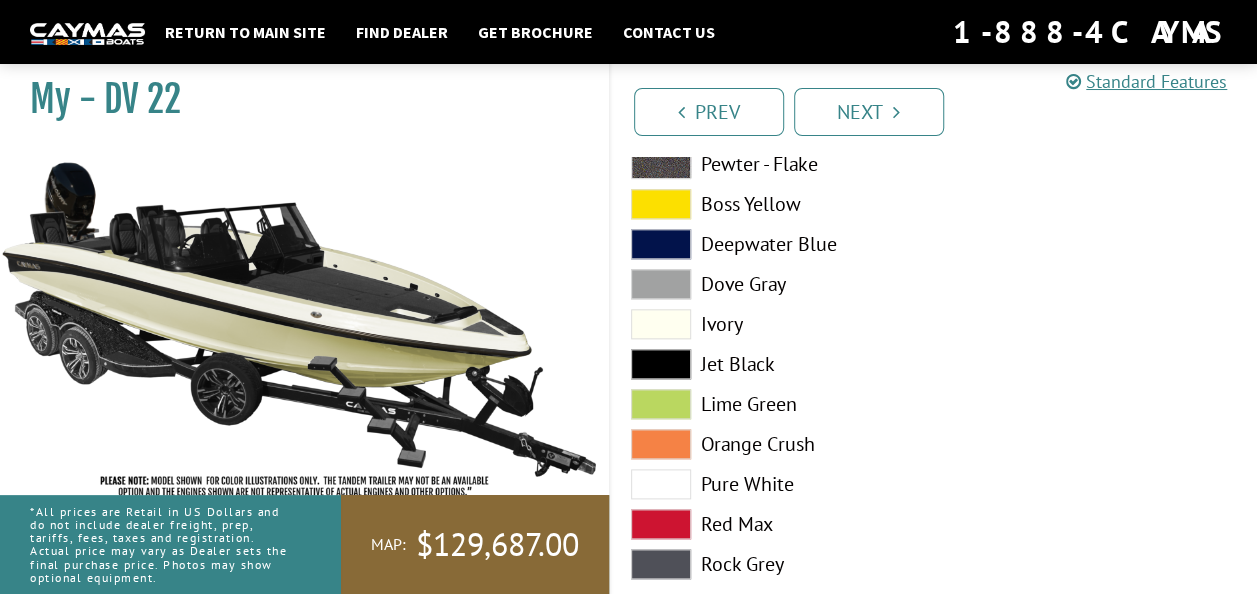 click at bounding box center [661, 284] 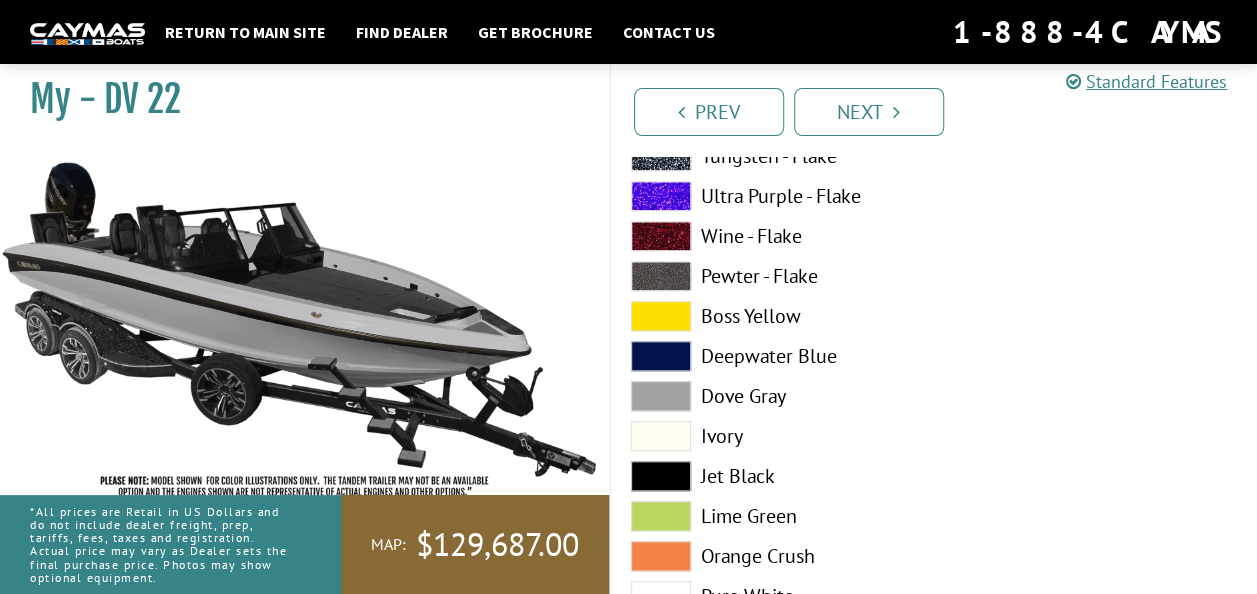 scroll, scrollTop: 802, scrollLeft: 0, axis: vertical 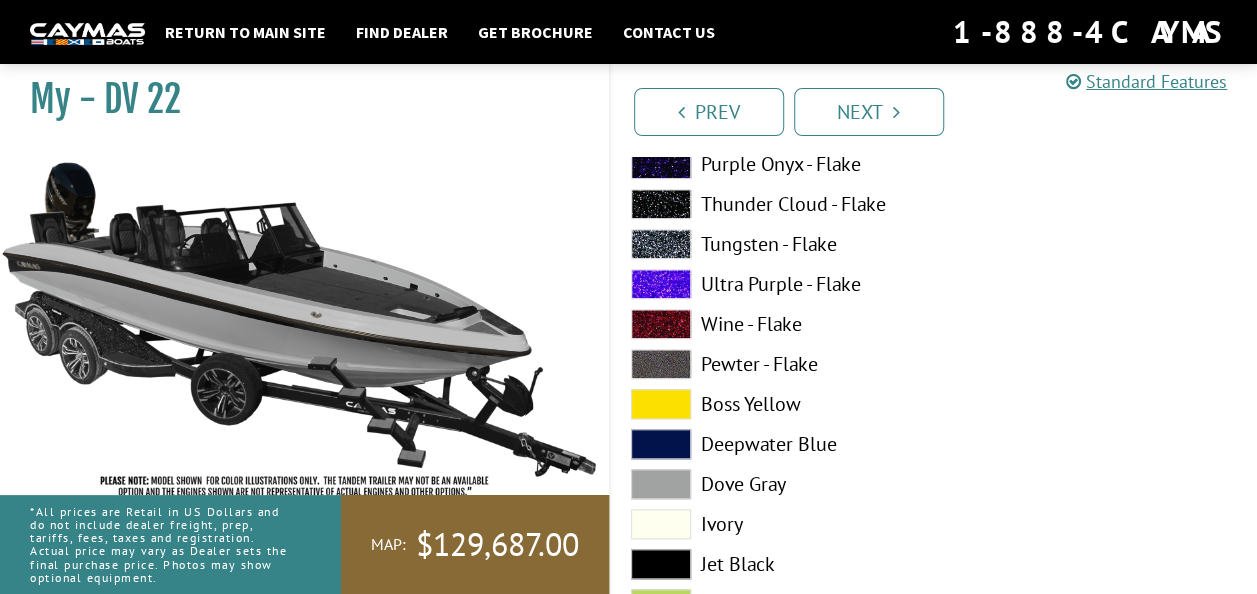 click at bounding box center [661, 364] 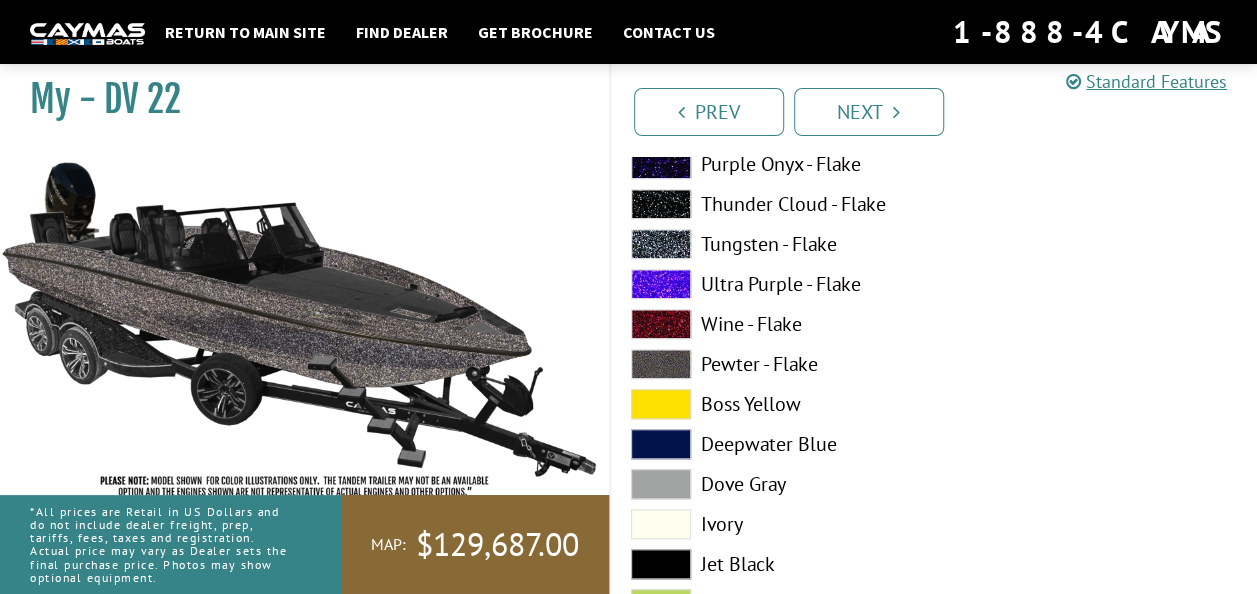 click at bounding box center [661, 404] 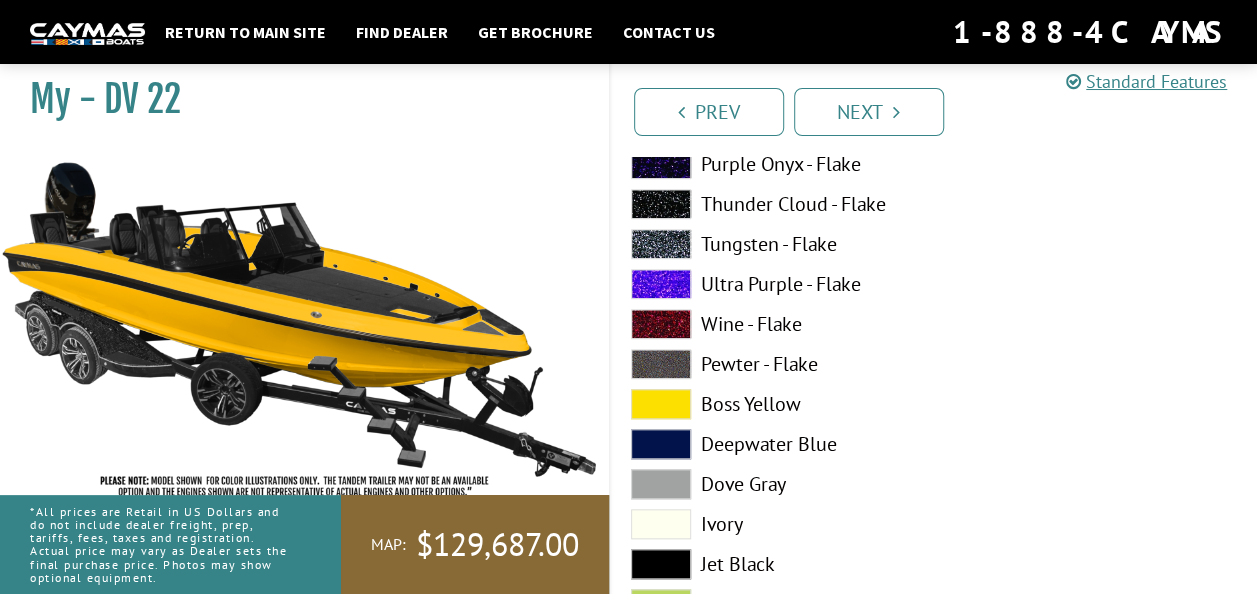 drag, startPoint x: 661, startPoint y: 439, endPoint x: 699, endPoint y: 448, distance: 39.051247 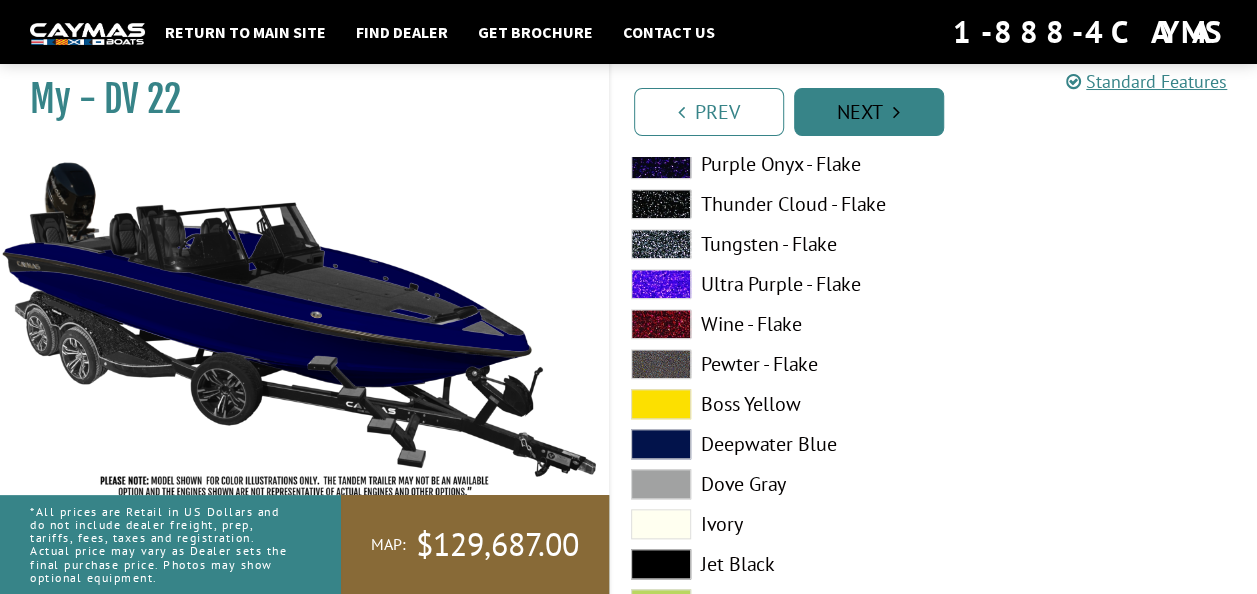 drag, startPoint x: 894, startPoint y: 110, endPoint x: 926, endPoint y: 112, distance: 32.06244 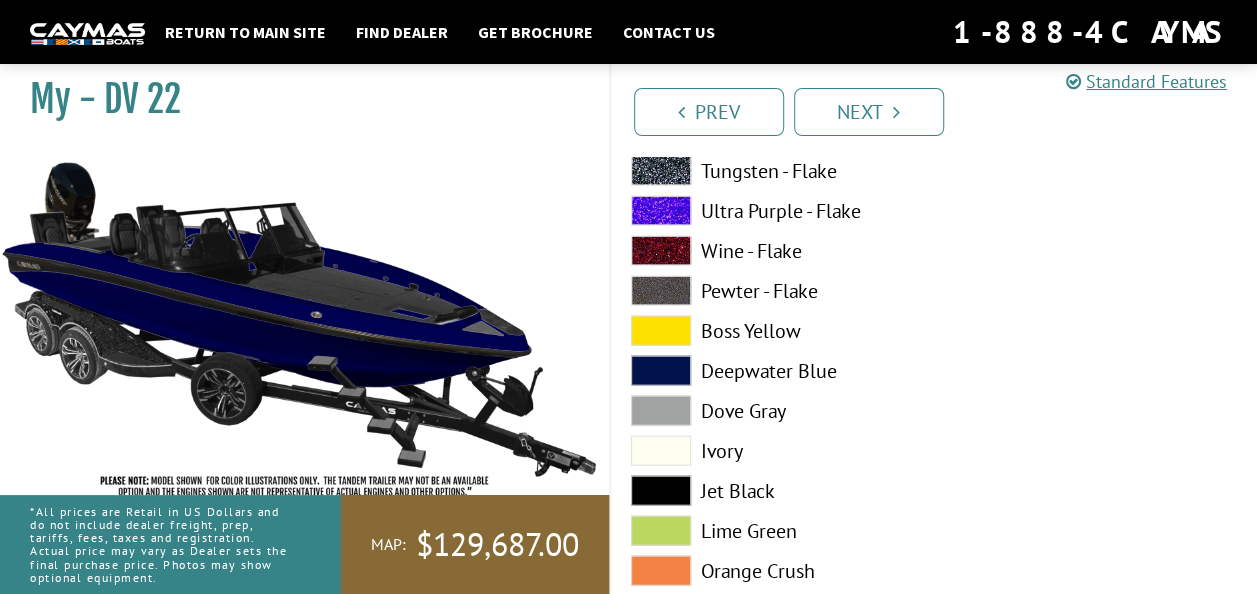 scroll, scrollTop: 2224, scrollLeft: 0, axis: vertical 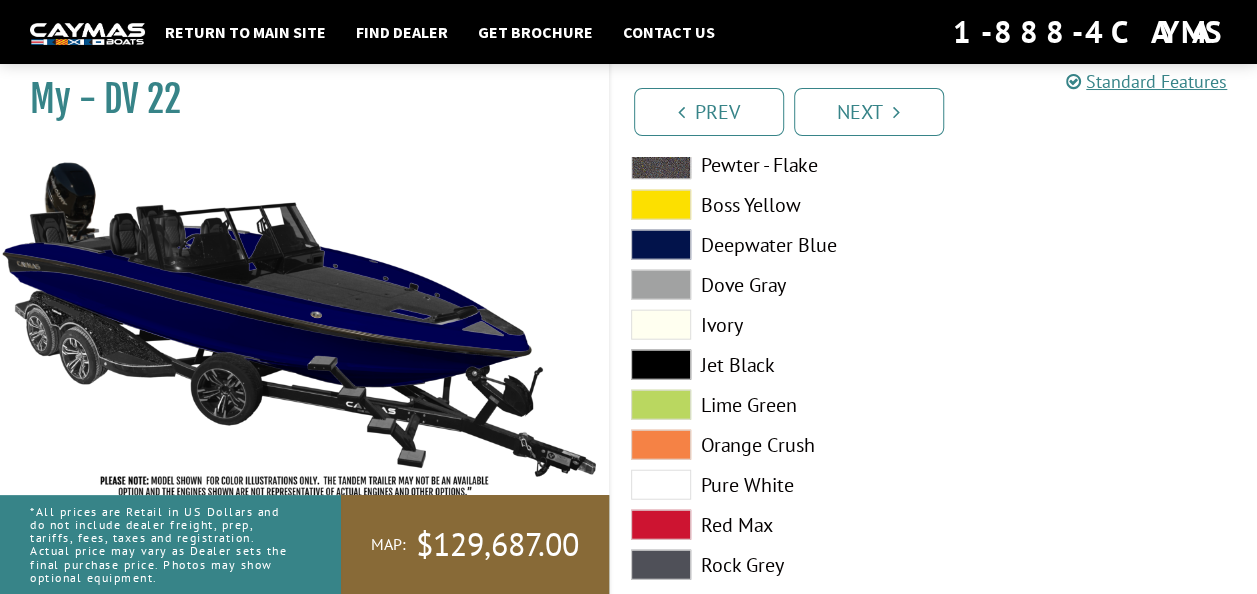 click at bounding box center [661, 325] 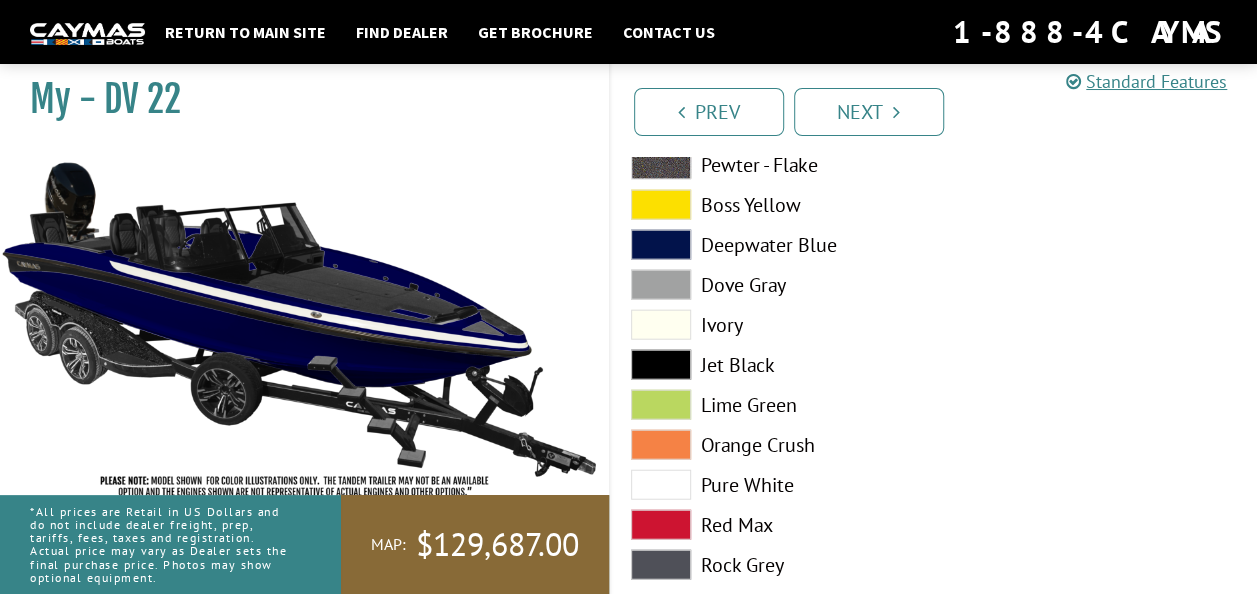 click at bounding box center [661, 485] 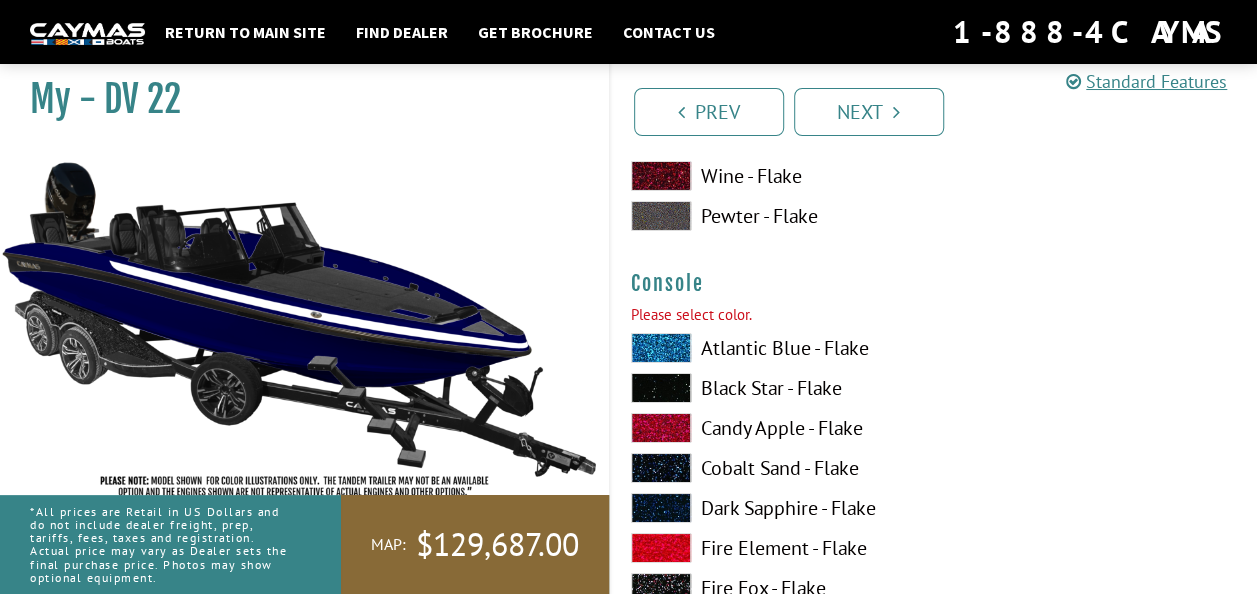 scroll, scrollTop: 3024, scrollLeft: 0, axis: vertical 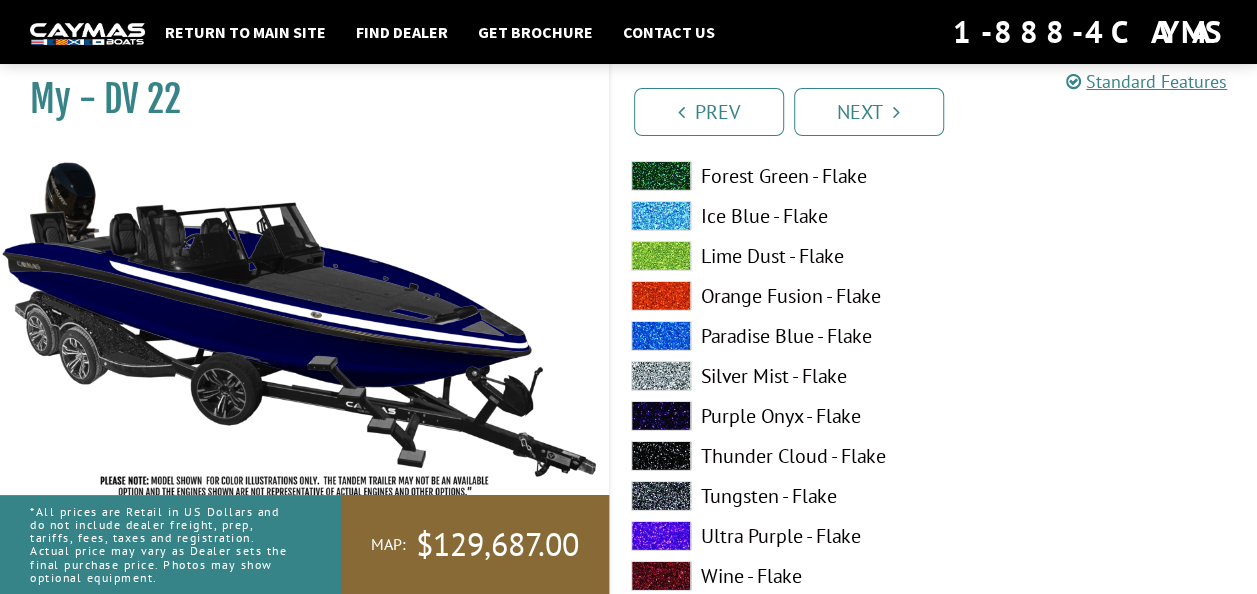 click at bounding box center [661, 576] 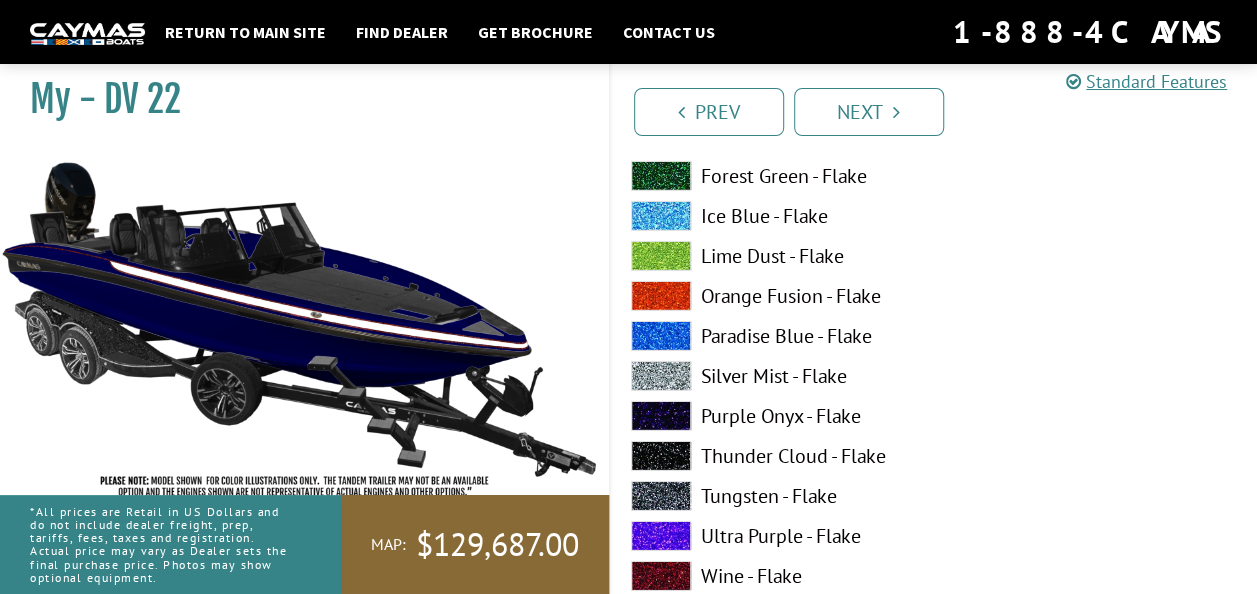 click at bounding box center (661, 456) 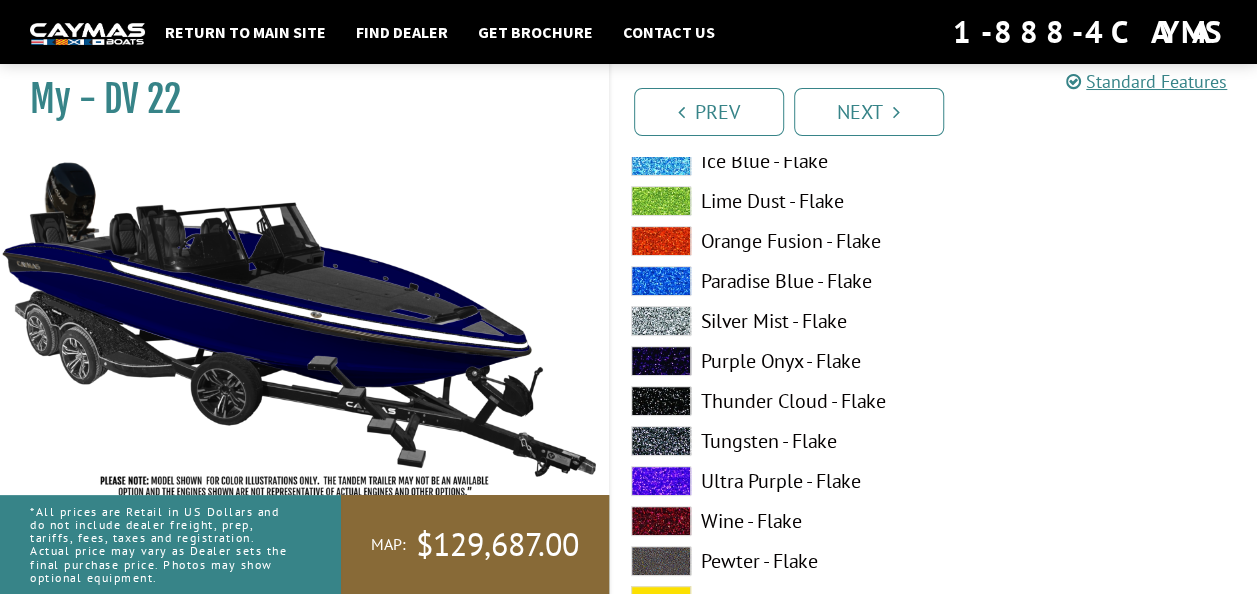scroll, scrollTop: 4224, scrollLeft: 0, axis: vertical 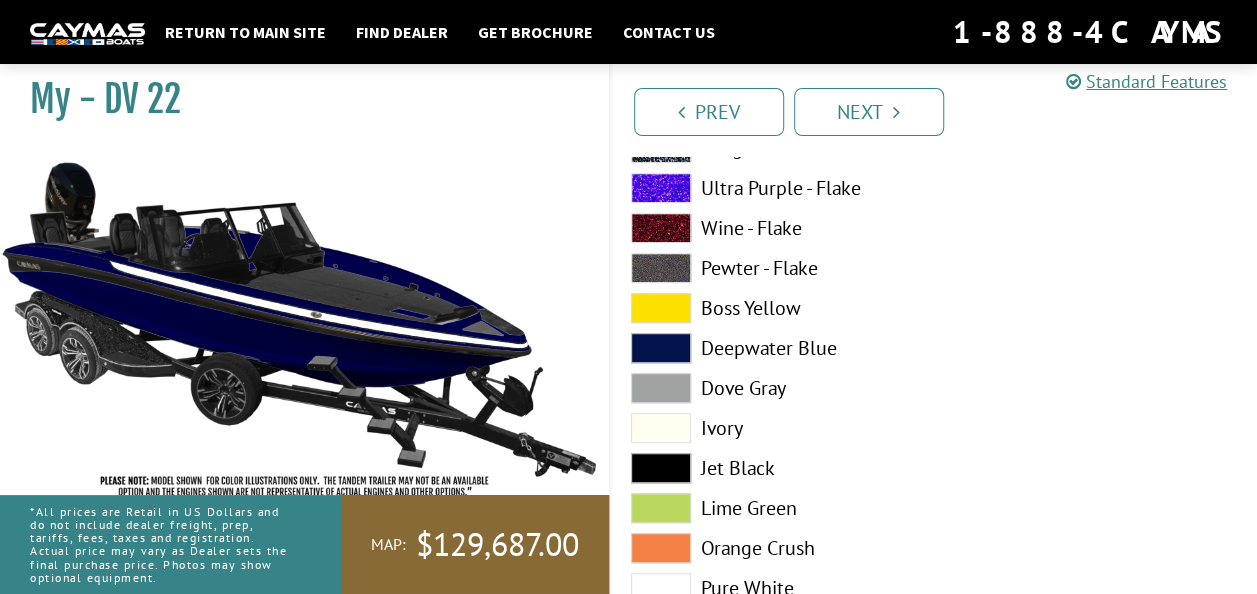 click at bounding box center (661, 428) 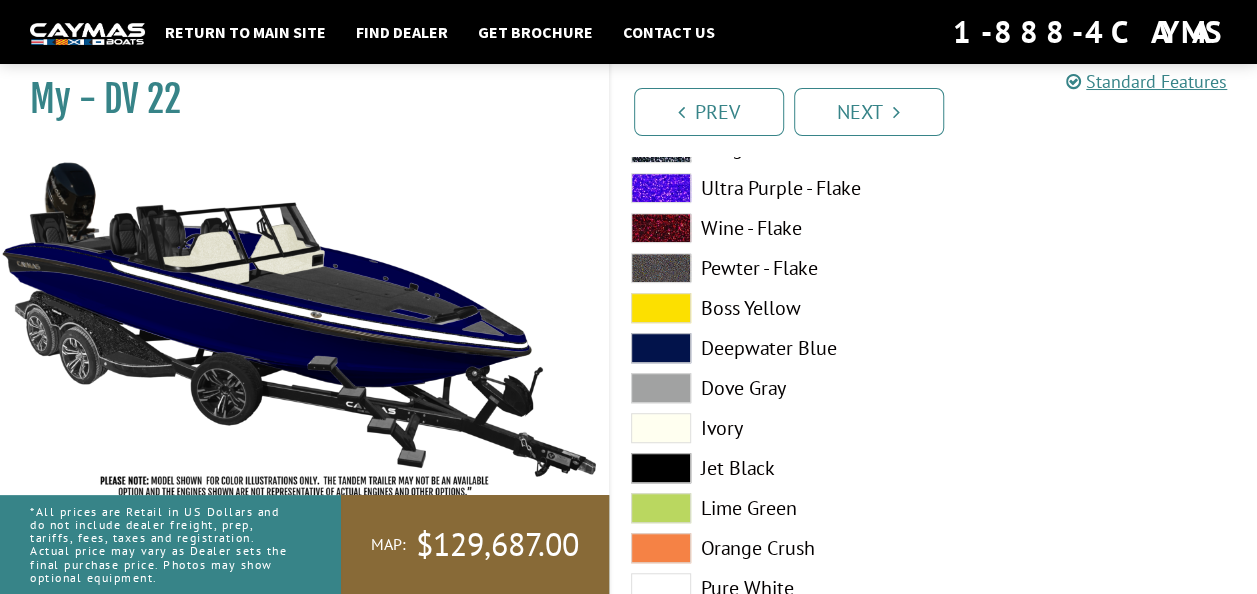 click at bounding box center (661, 388) 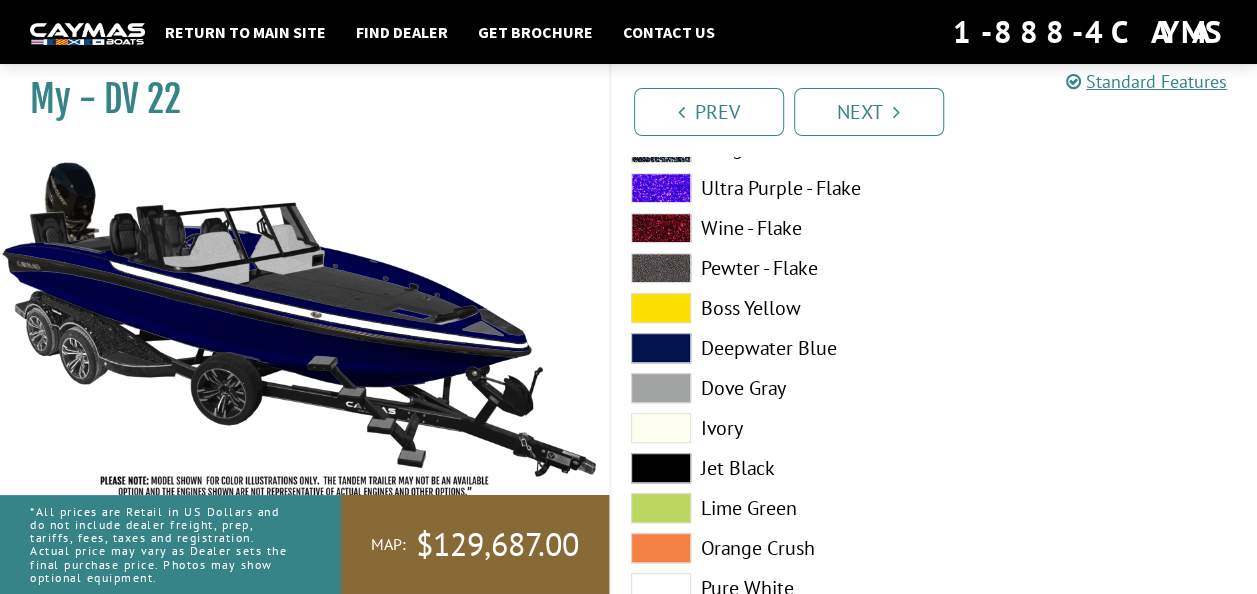 click at bounding box center (661, 268) 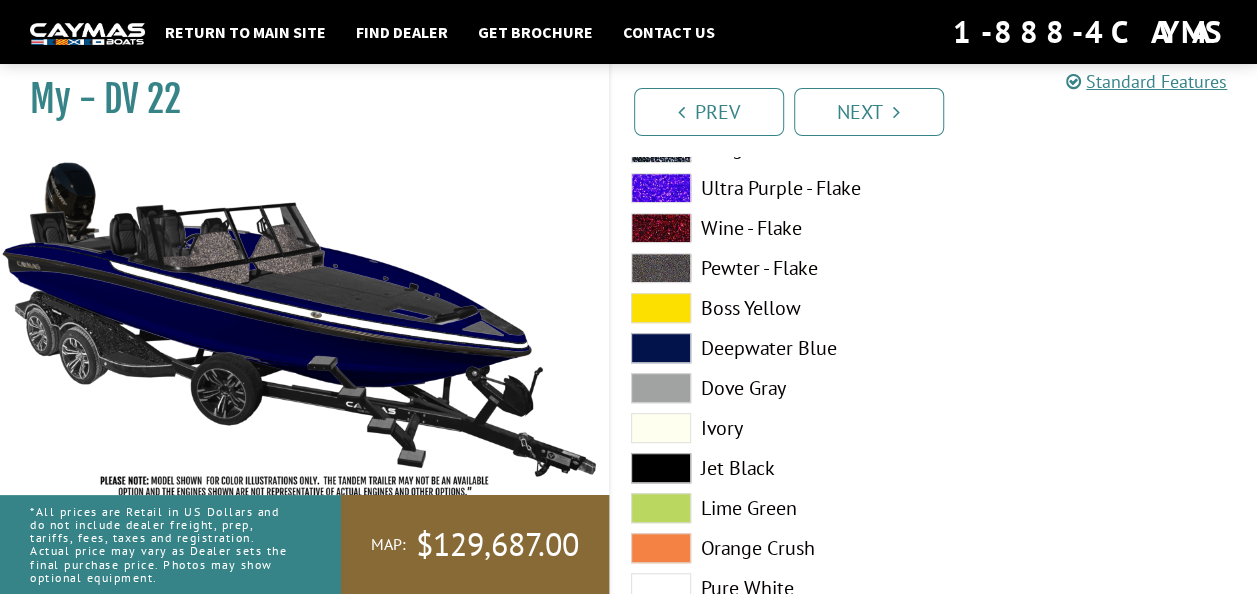 click at bounding box center (661, 388) 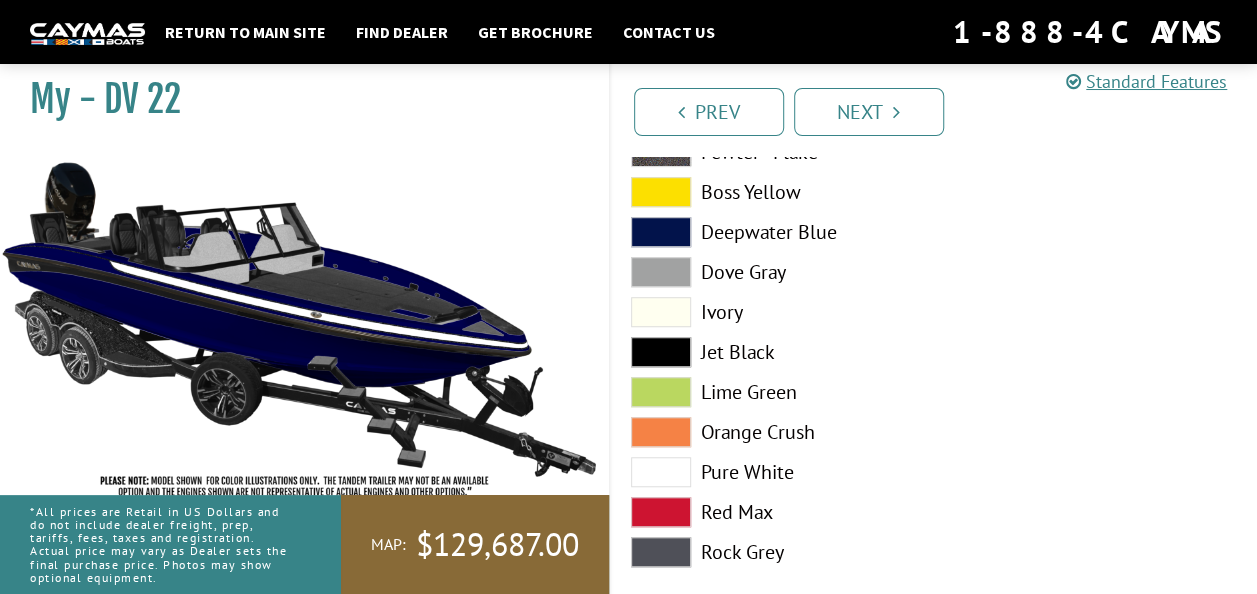 scroll, scrollTop: 4524, scrollLeft: 0, axis: vertical 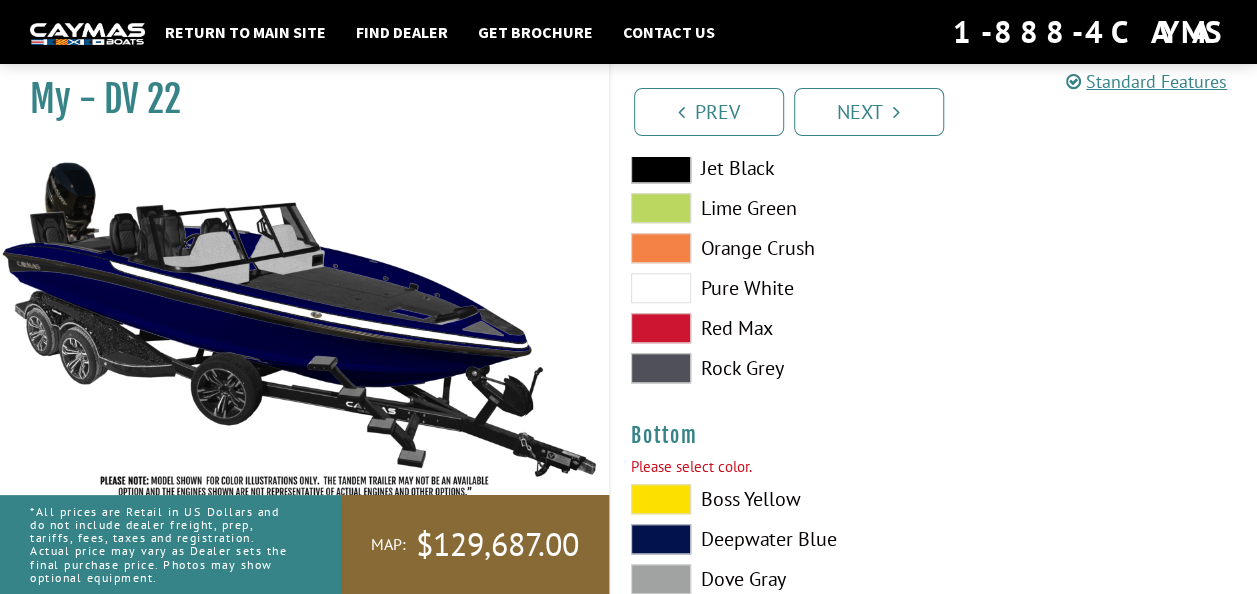 click at bounding box center (661, 368) 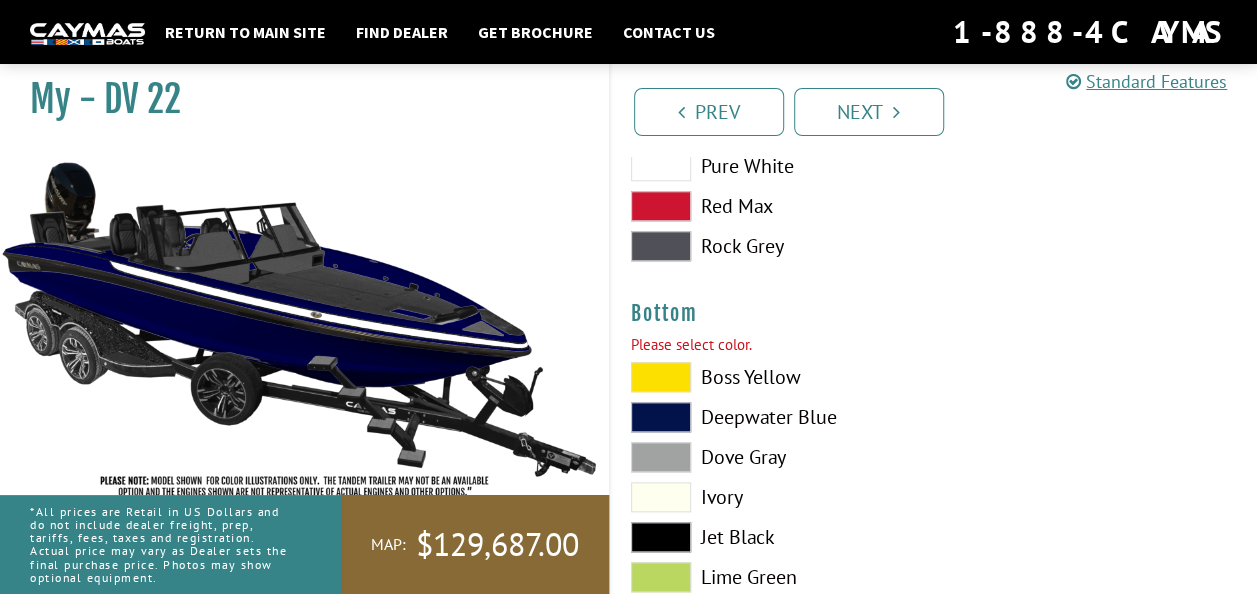 scroll, scrollTop: 4824, scrollLeft: 0, axis: vertical 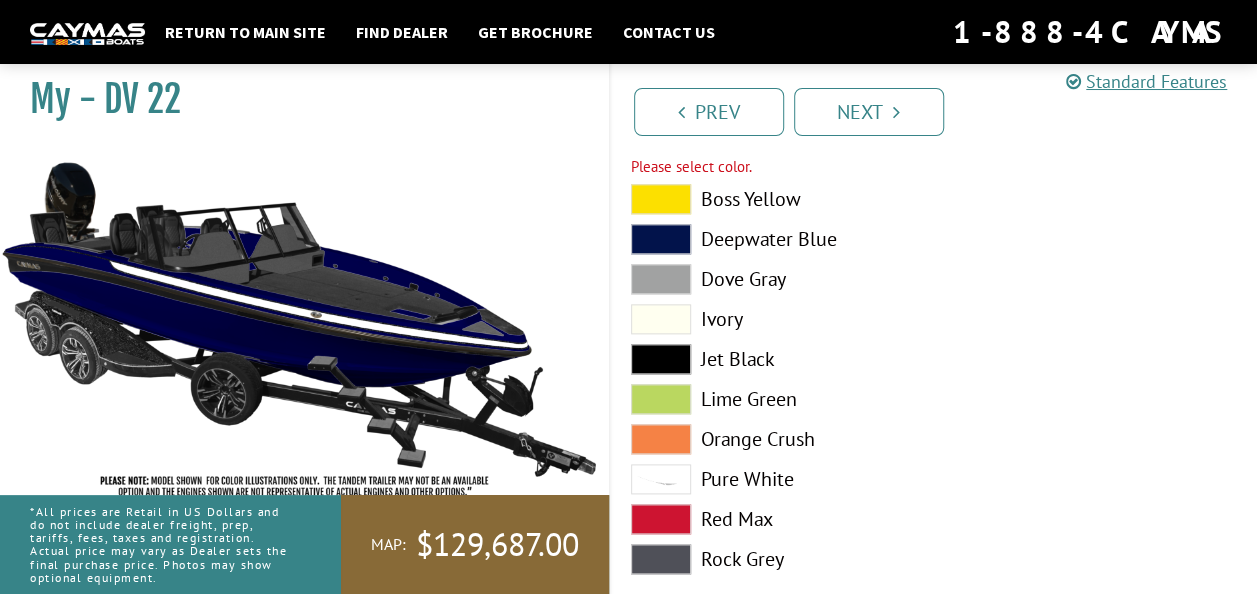 click at bounding box center [661, 479] 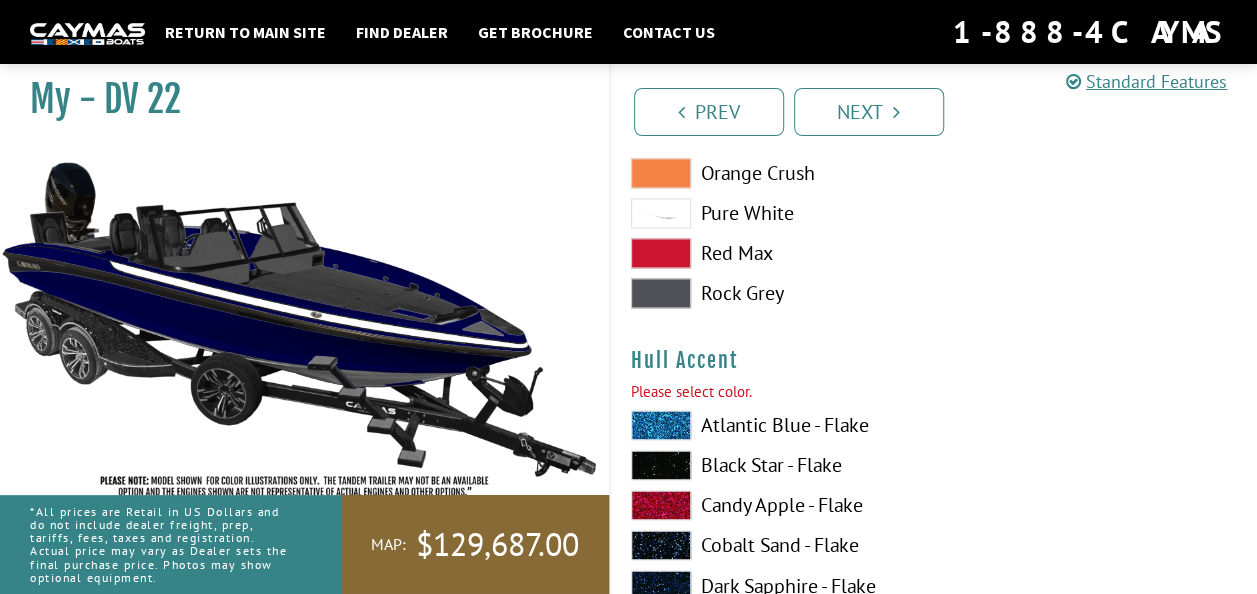 scroll, scrollTop: 4824, scrollLeft: 0, axis: vertical 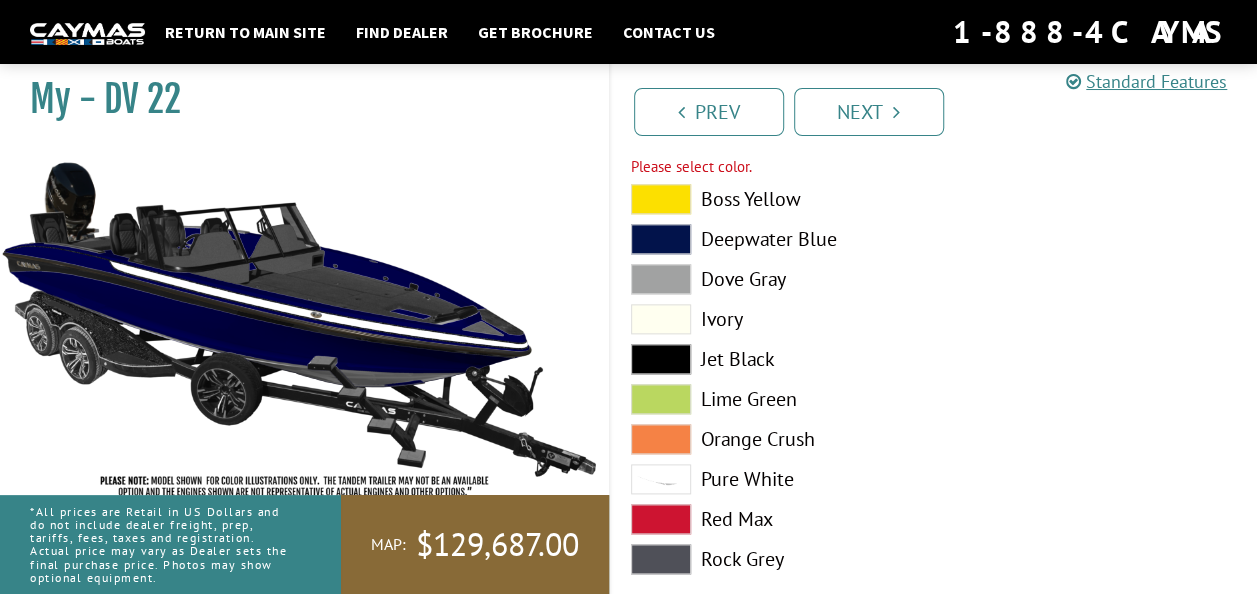 click at bounding box center (661, 319) 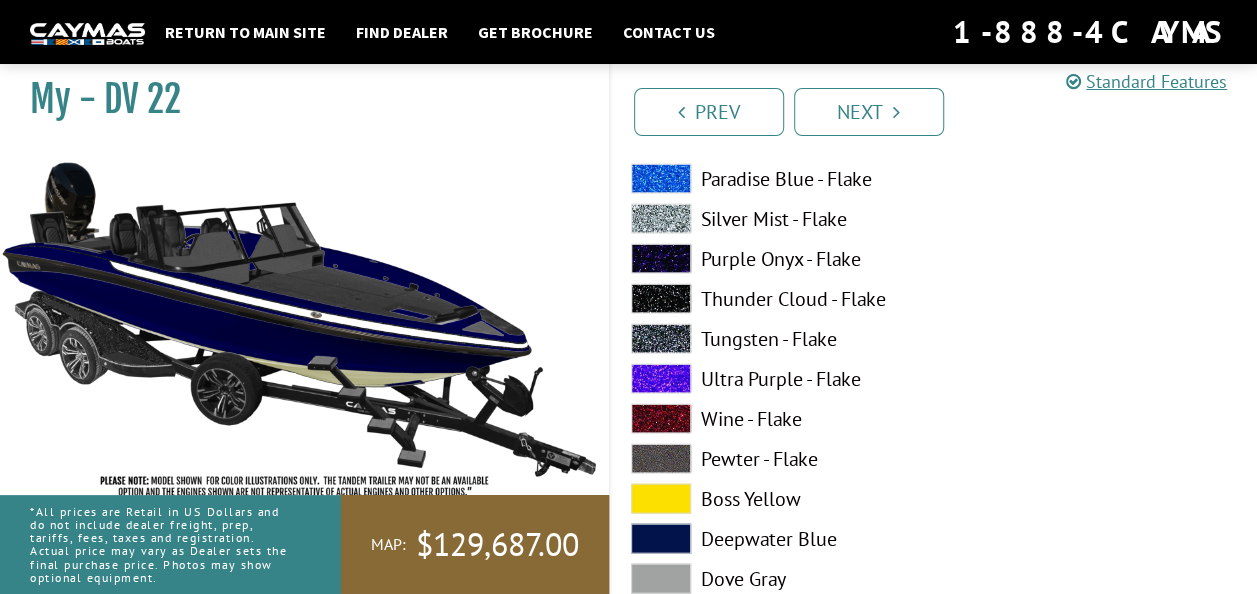 scroll, scrollTop: 5824, scrollLeft: 0, axis: vertical 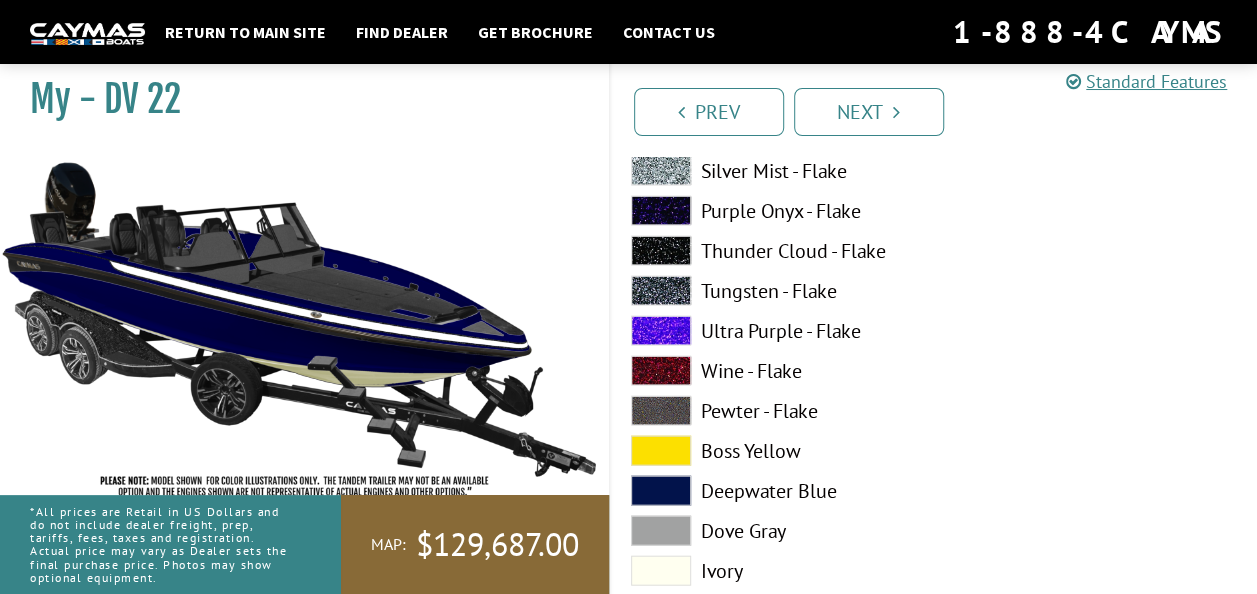 click at bounding box center [661, 571] 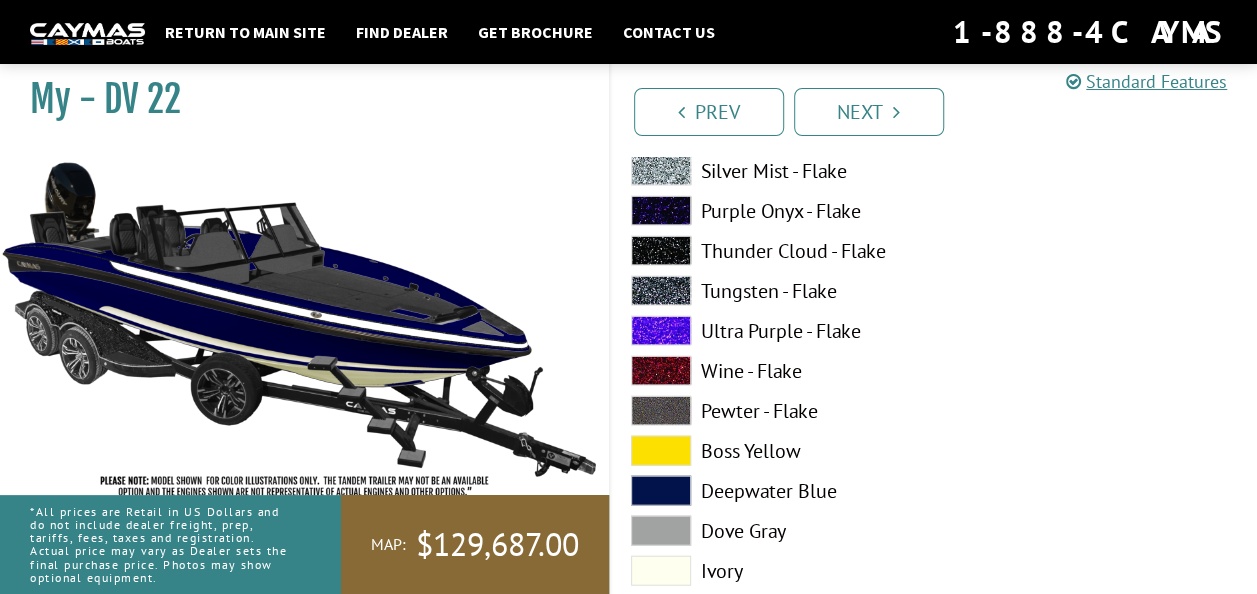 click at bounding box center [661, 531] 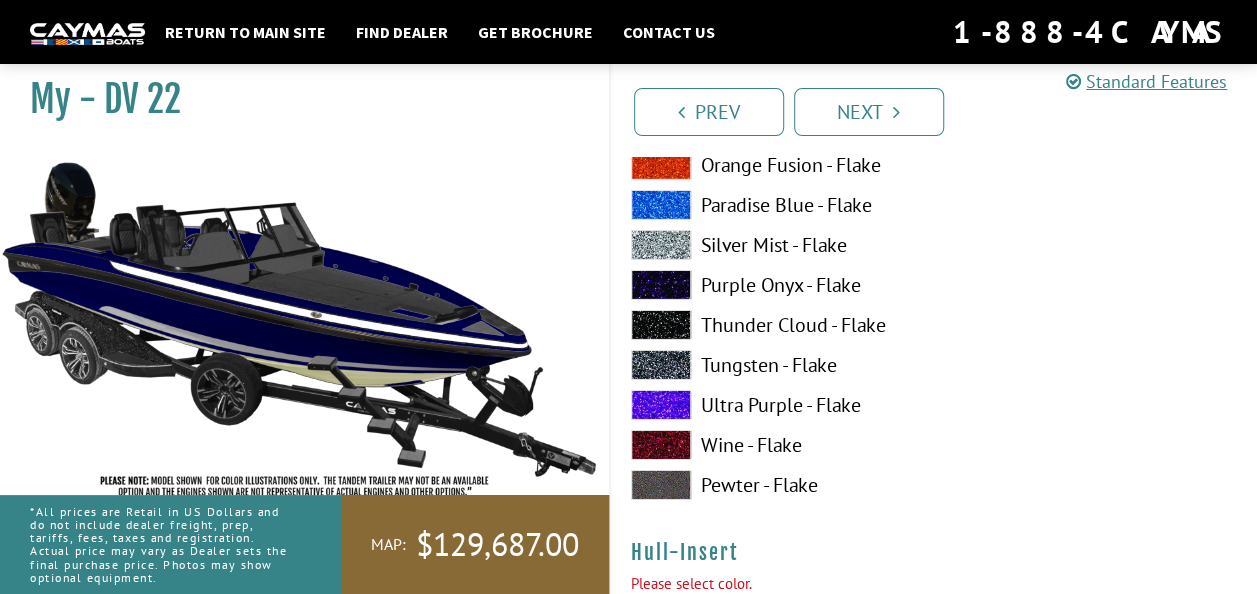 scroll, scrollTop: 7024, scrollLeft: 0, axis: vertical 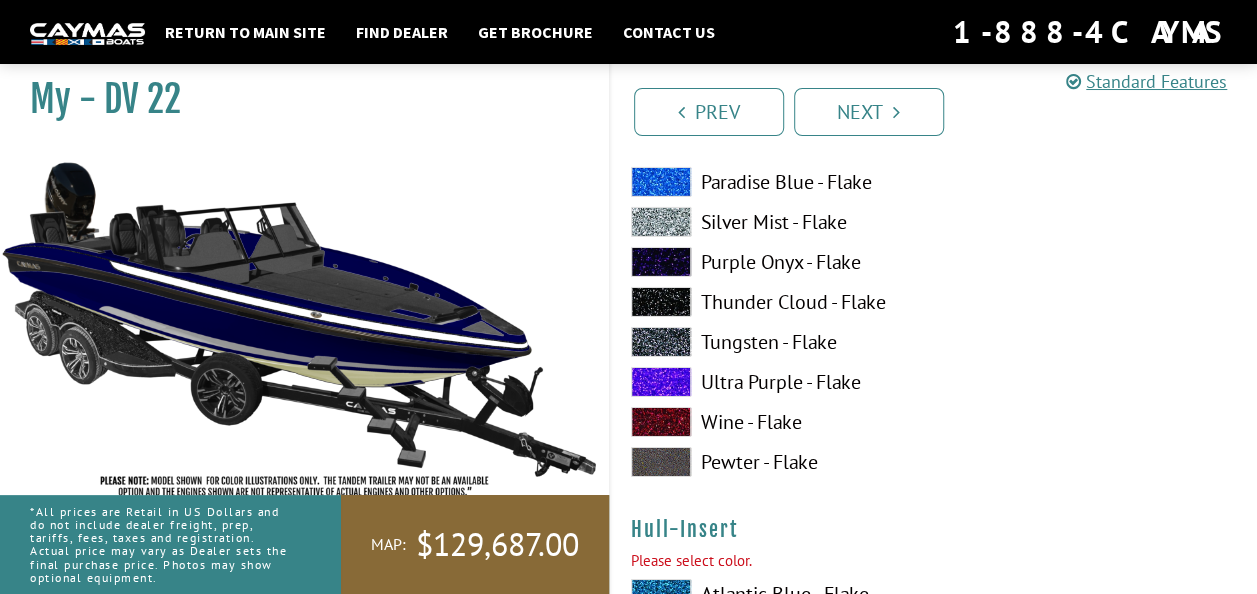 click at bounding box center (661, 222) 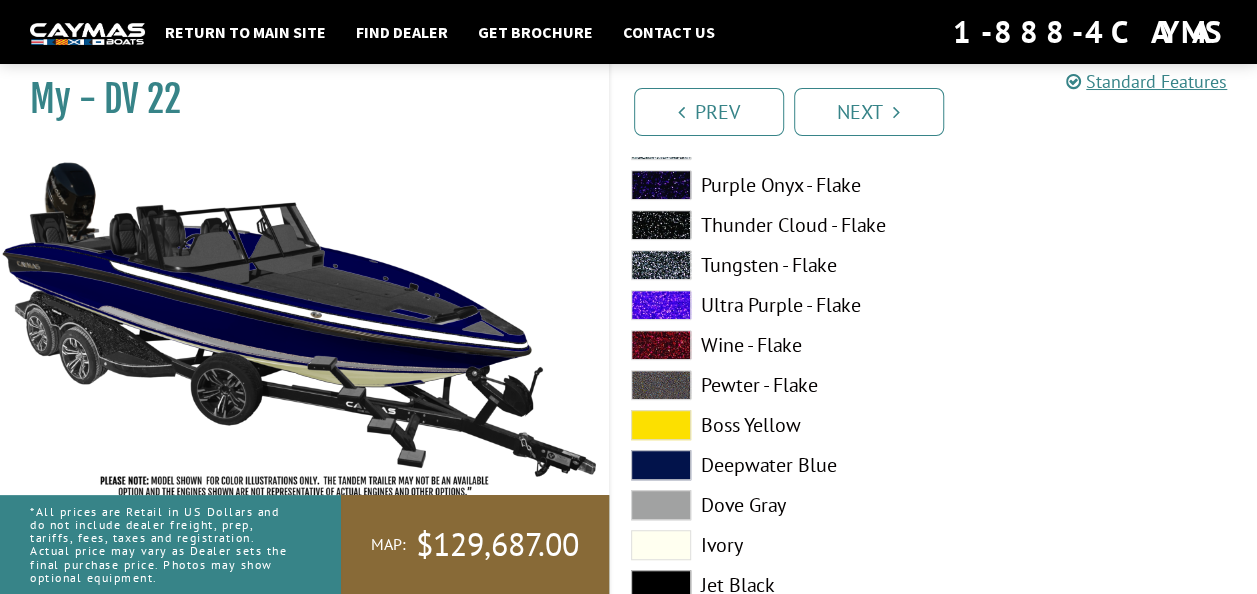 scroll, scrollTop: 8024, scrollLeft: 0, axis: vertical 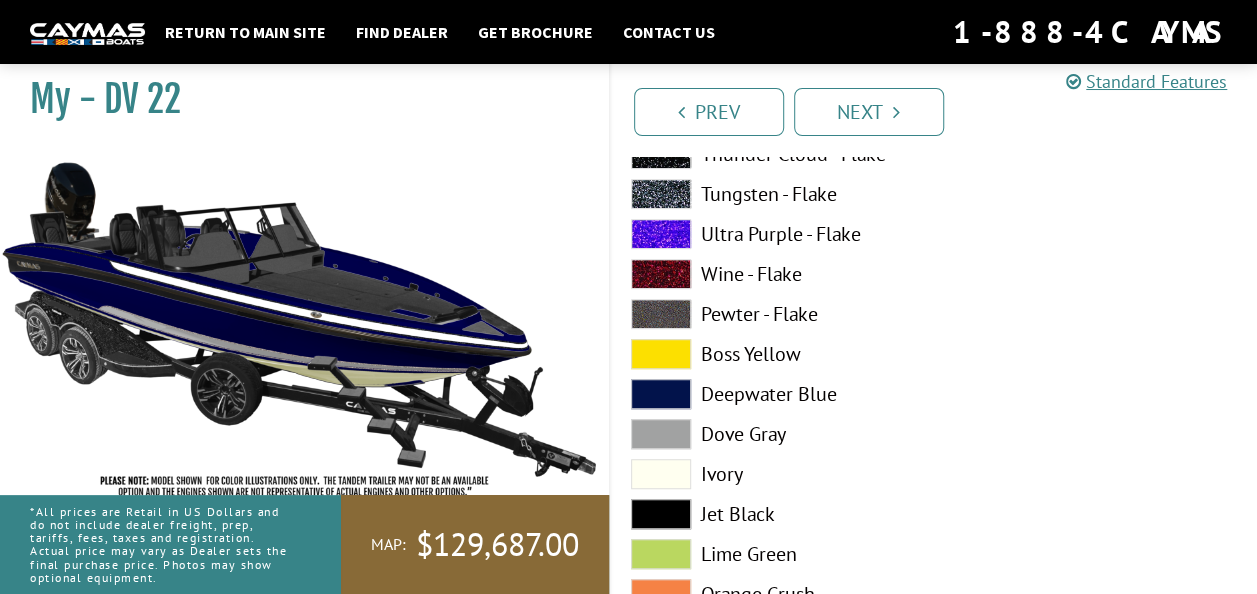 click at bounding box center (661, 474) 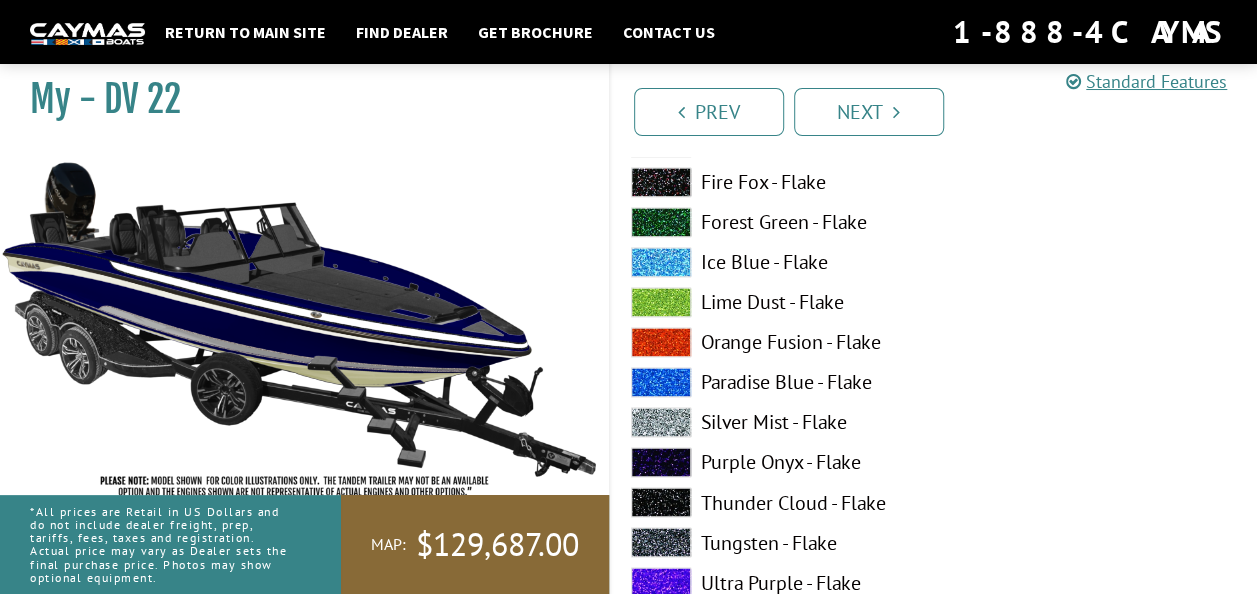 scroll, scrollTop: 8924, scrollLeft: 0, axis: vertical 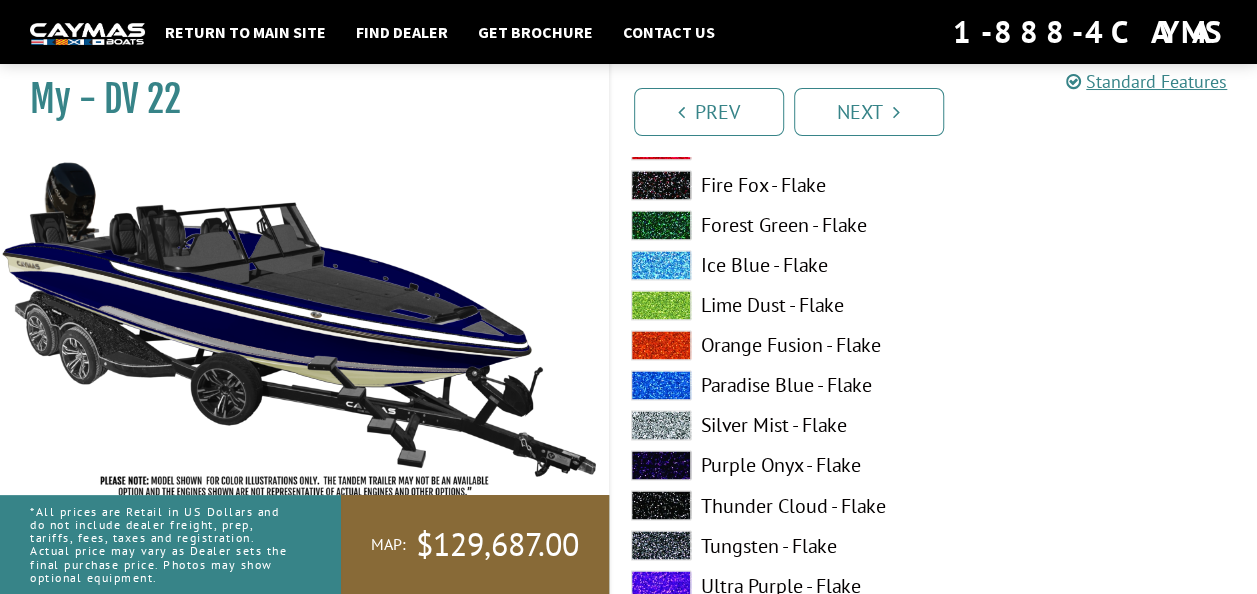 click at bounding box center (661, 265) 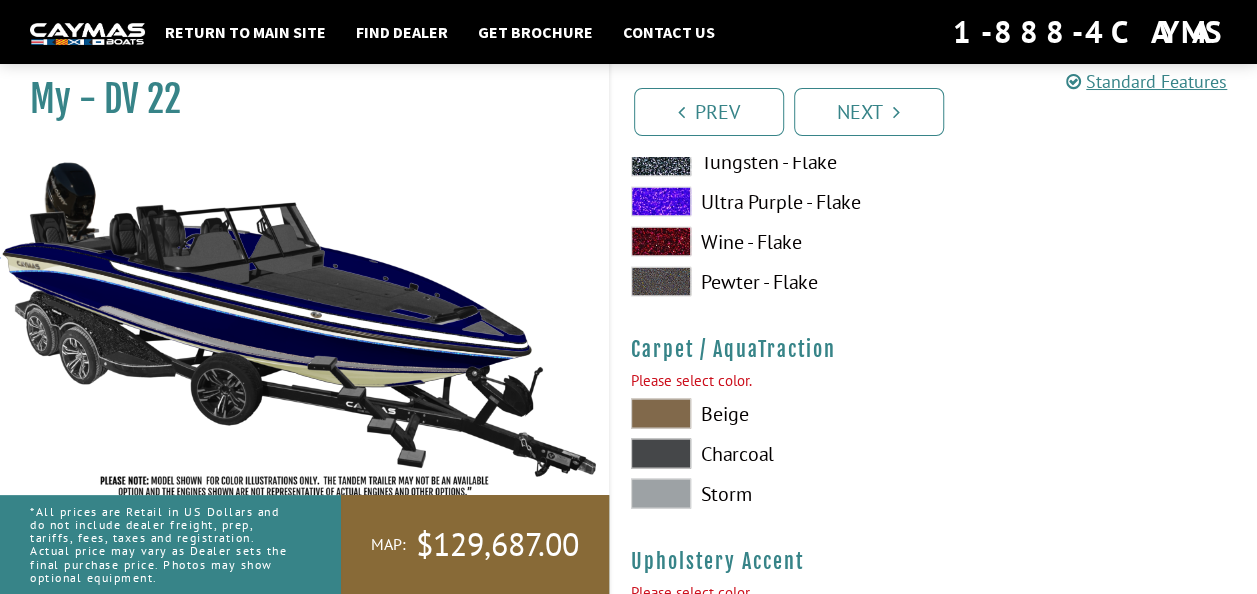 scroll, scrollTop: 9324, scrollLeft: 0, axis: vertical 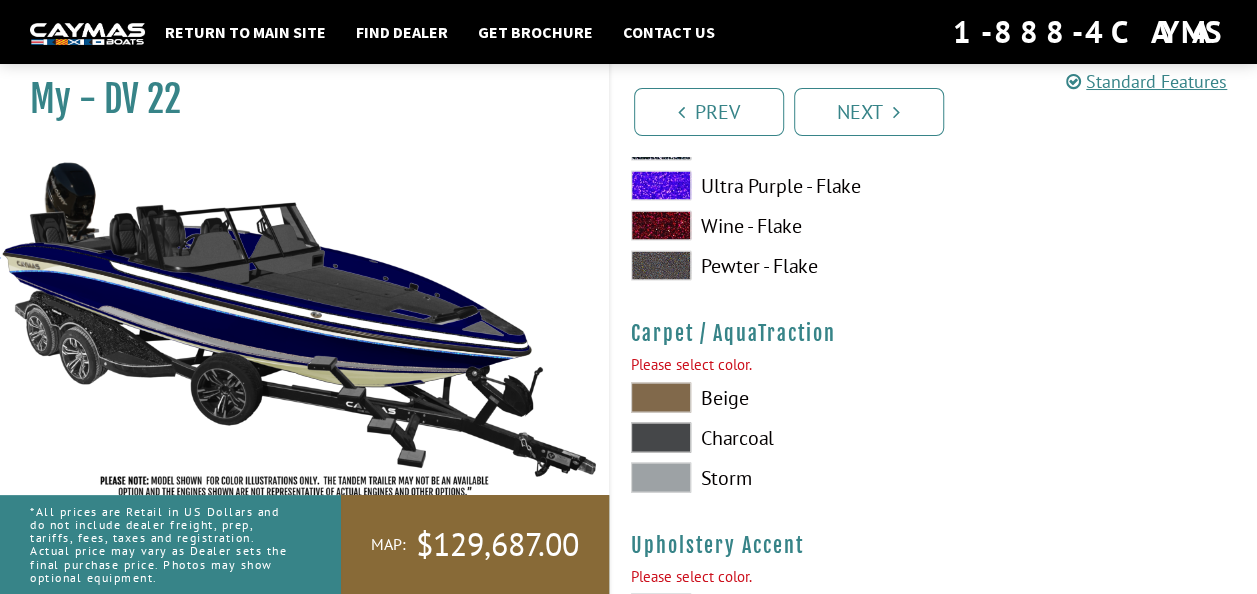 click at bounding box center (661, 477) 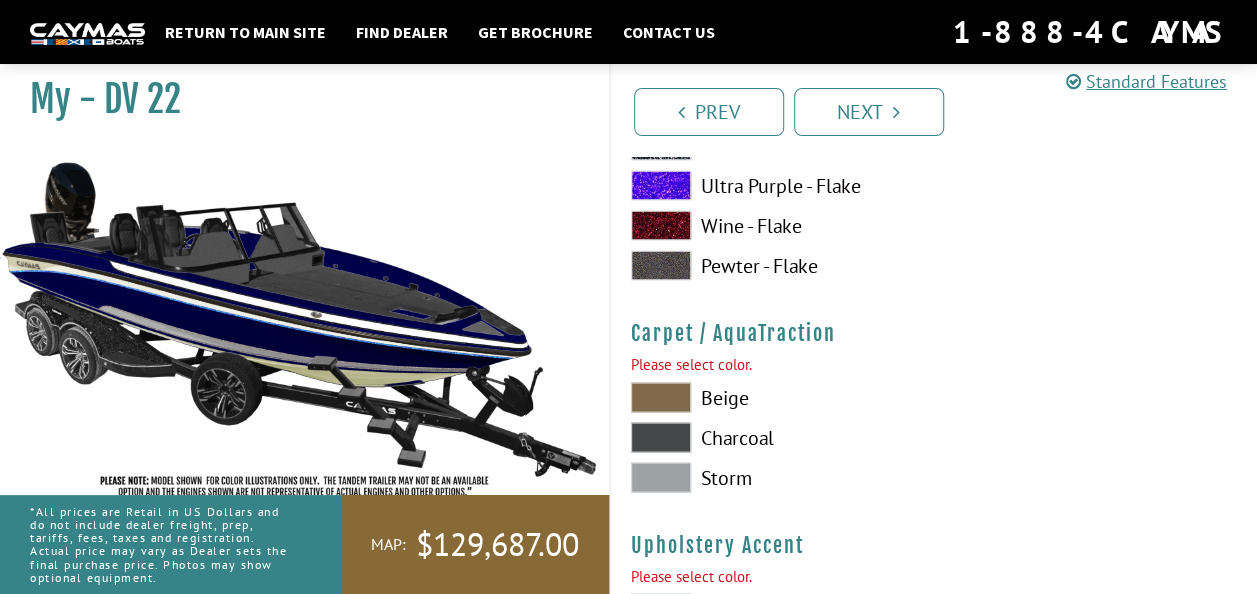 click at bounding box center (661, 397) 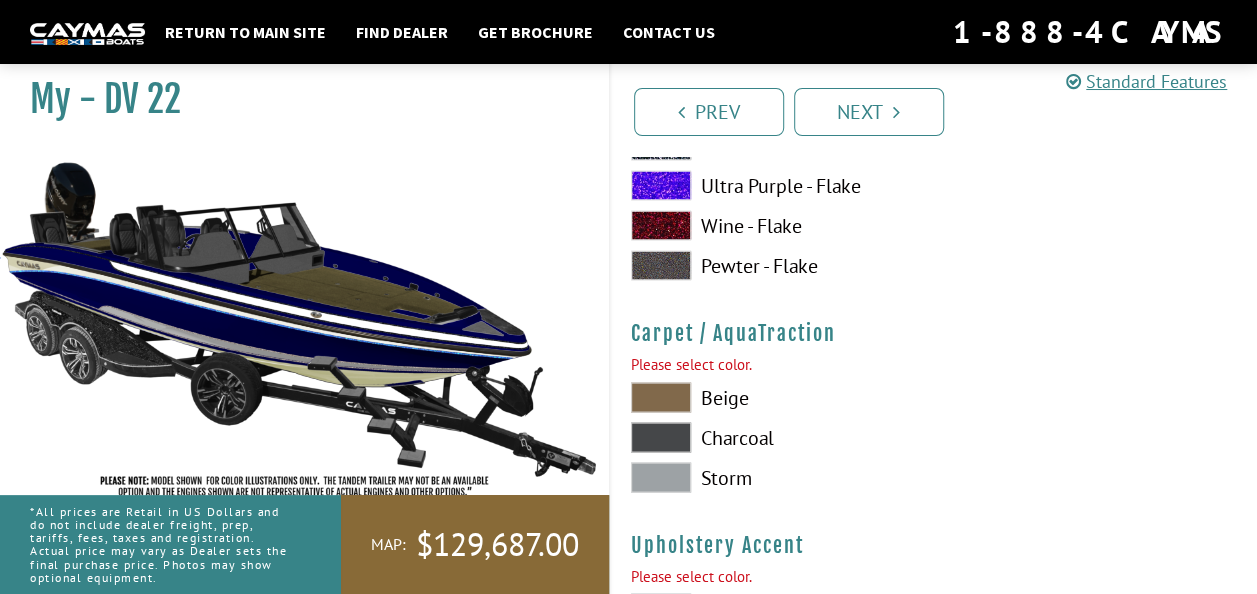 click at bounding box center [661, 477] 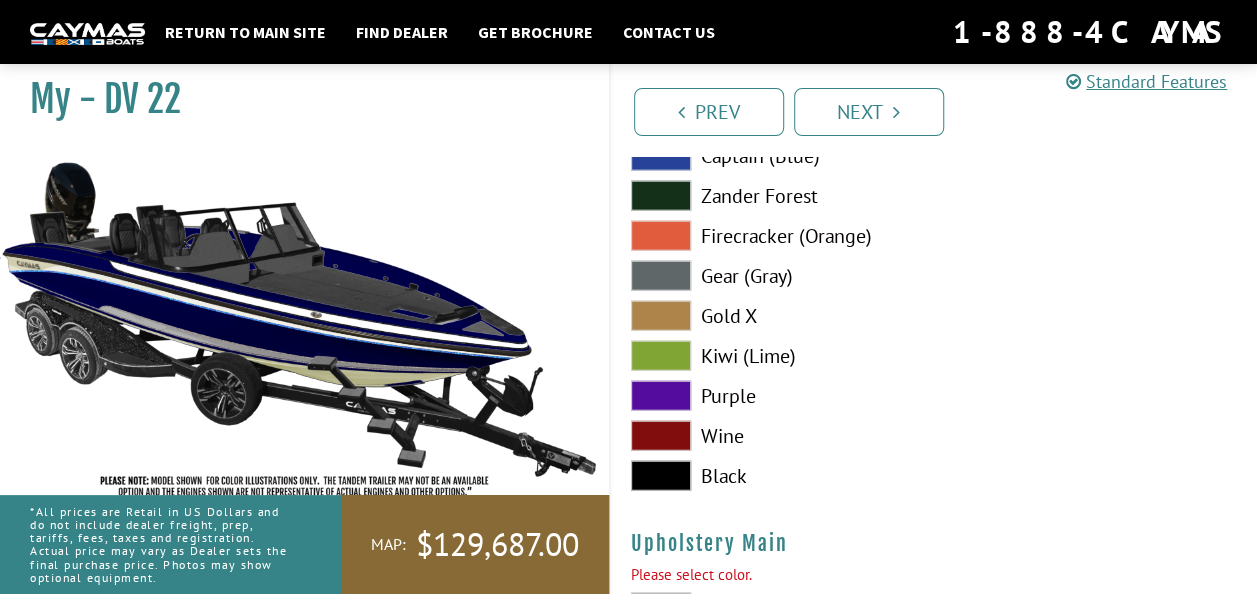scroll, scrollTop: 9824, scrollLeft: 0, axis: vertical 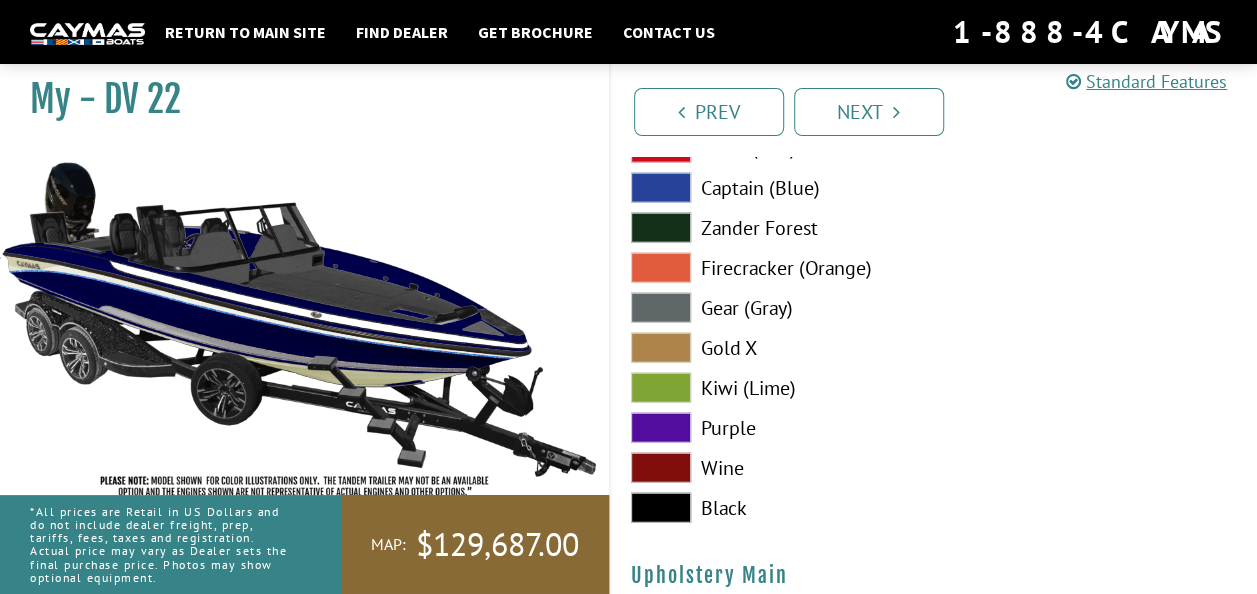 click at bounding box center [661, 308] 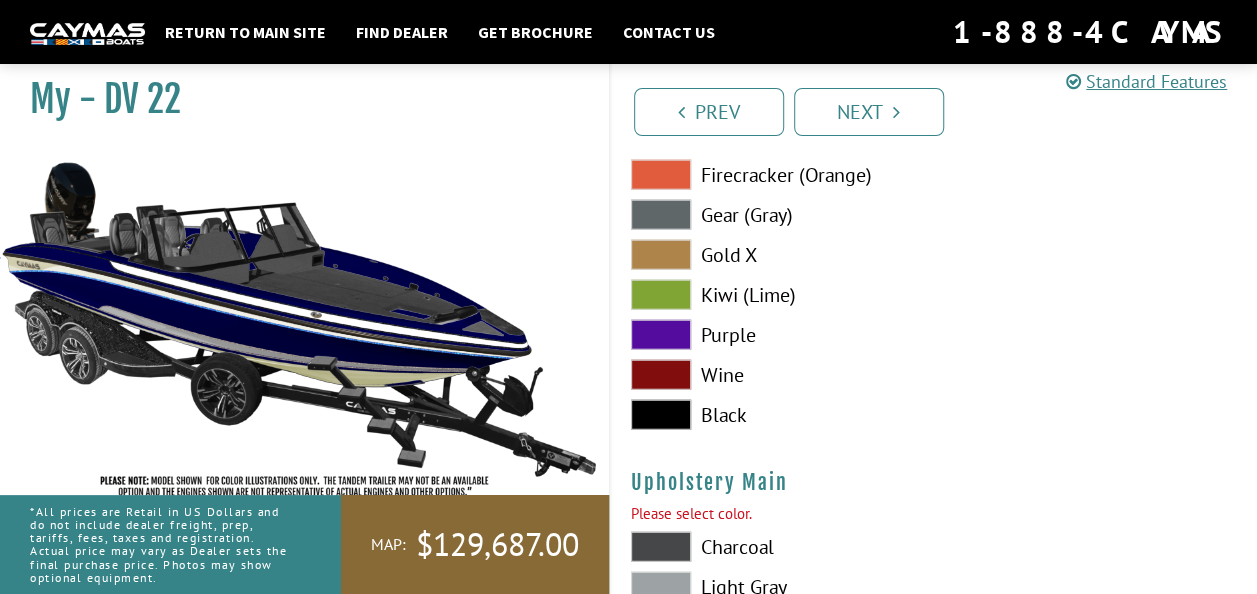 scroll, scrollTop: 10124, scrollLeft: 0, axis: vertical 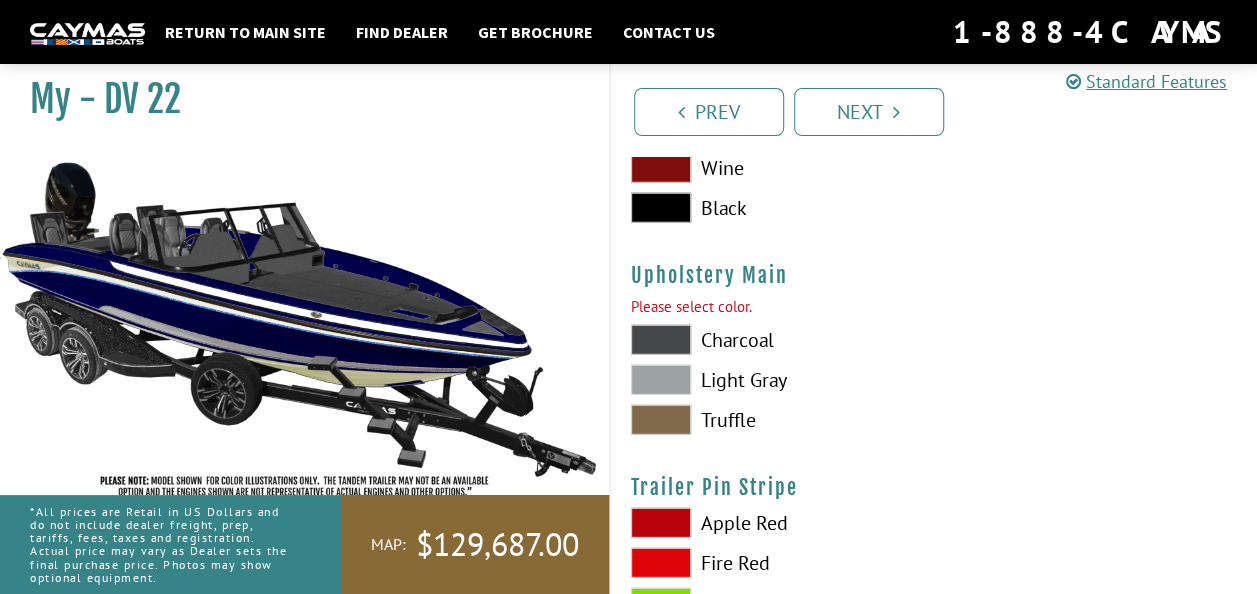 click at bounding box center (661, 380) 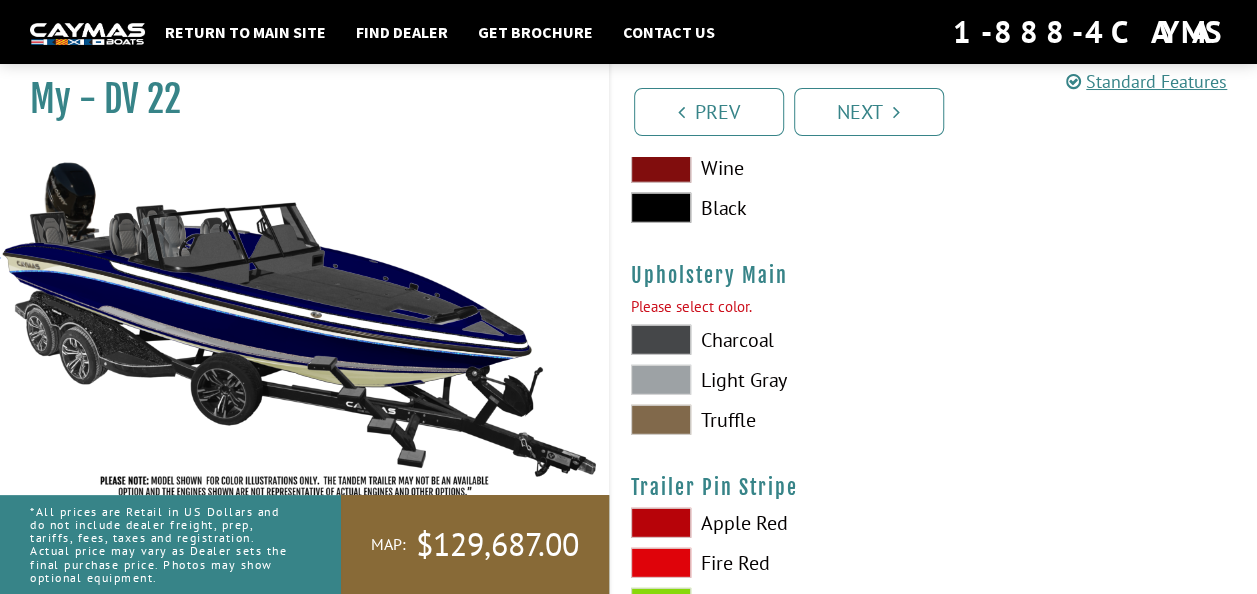 click at bounding box center (661, 340) 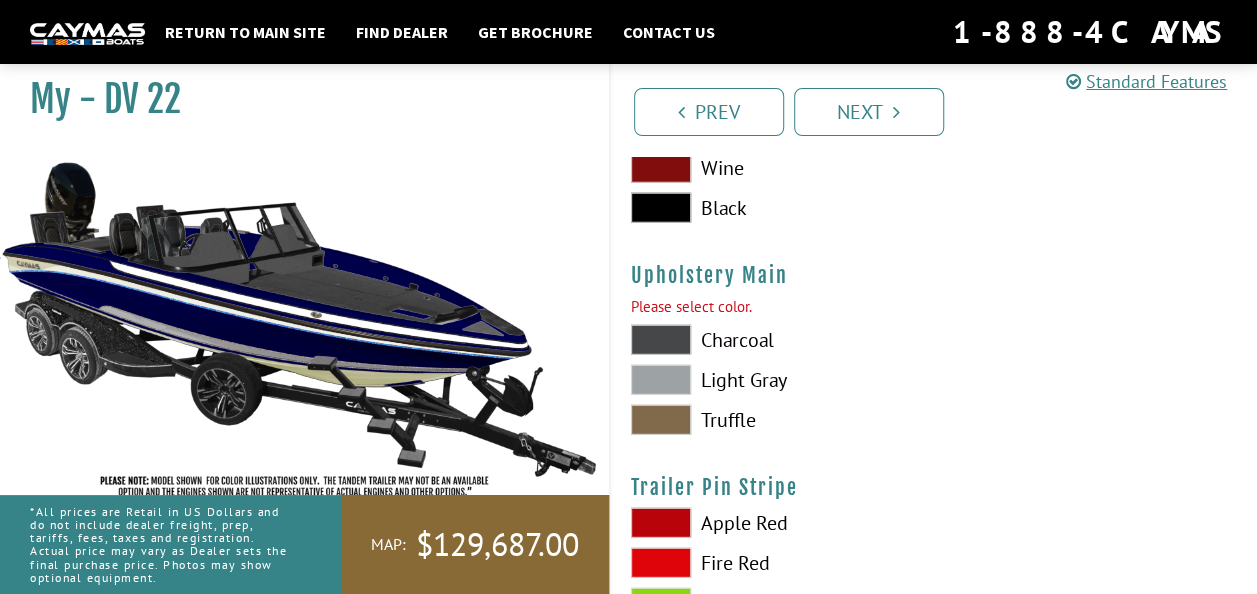 click at bounding box center [661, 380] 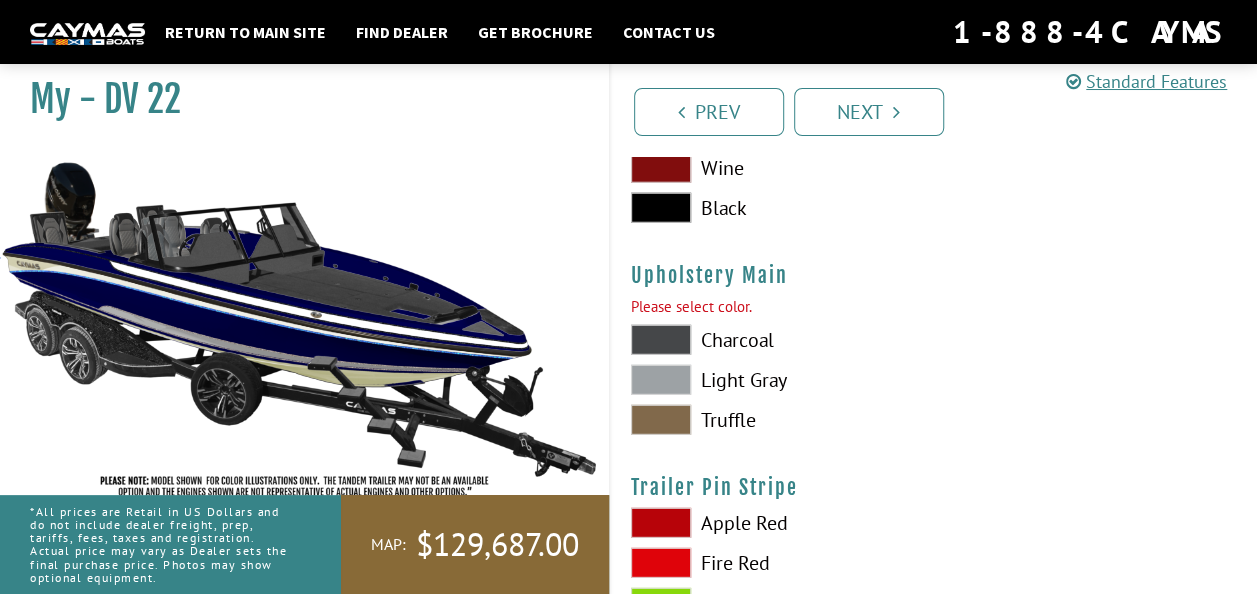 scroll, scrollTop: 10424, scrollLeft: 0, axis: vertical 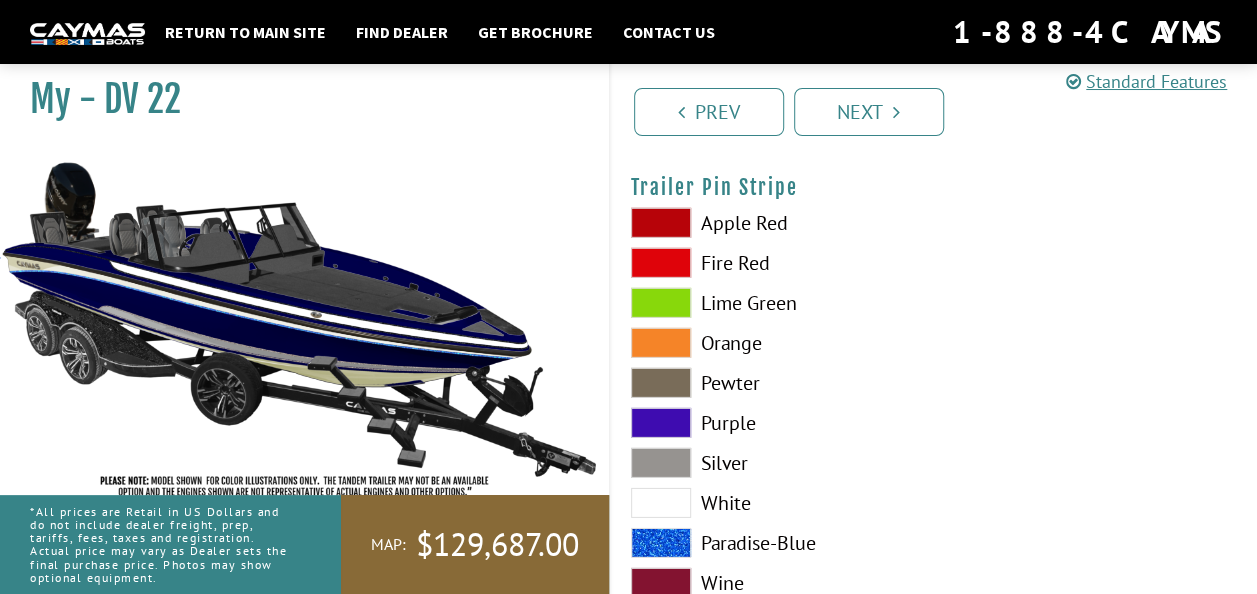 click at bounding box center (661, 383) 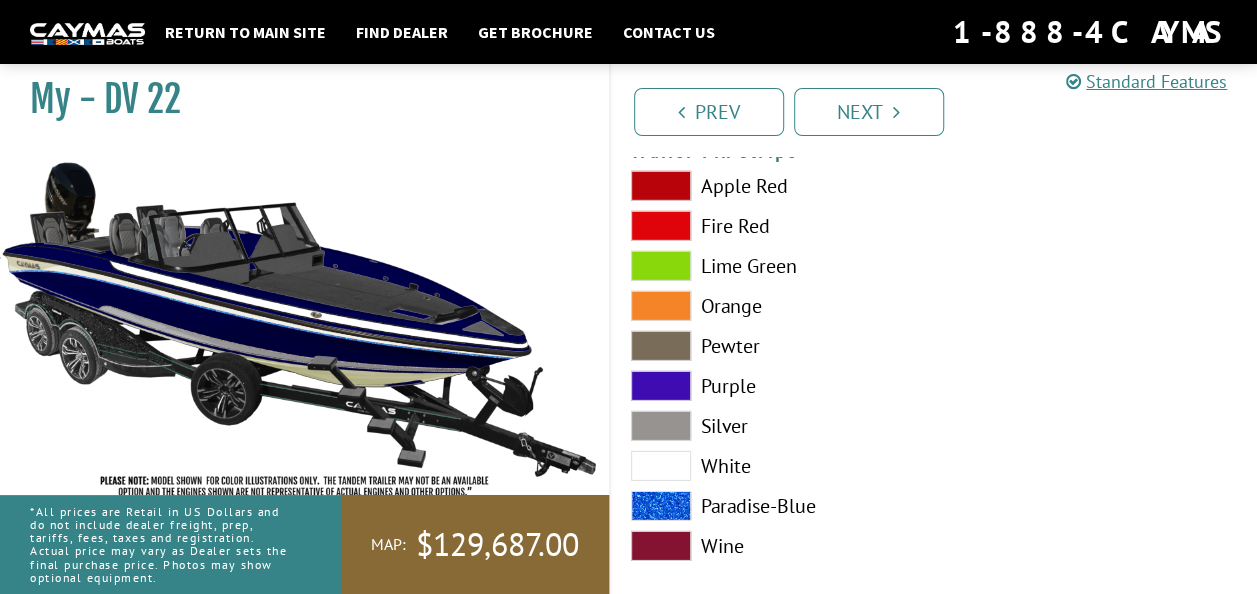 scroll, scrollTop: 10482, scrollLeft: 0, axis: vertical 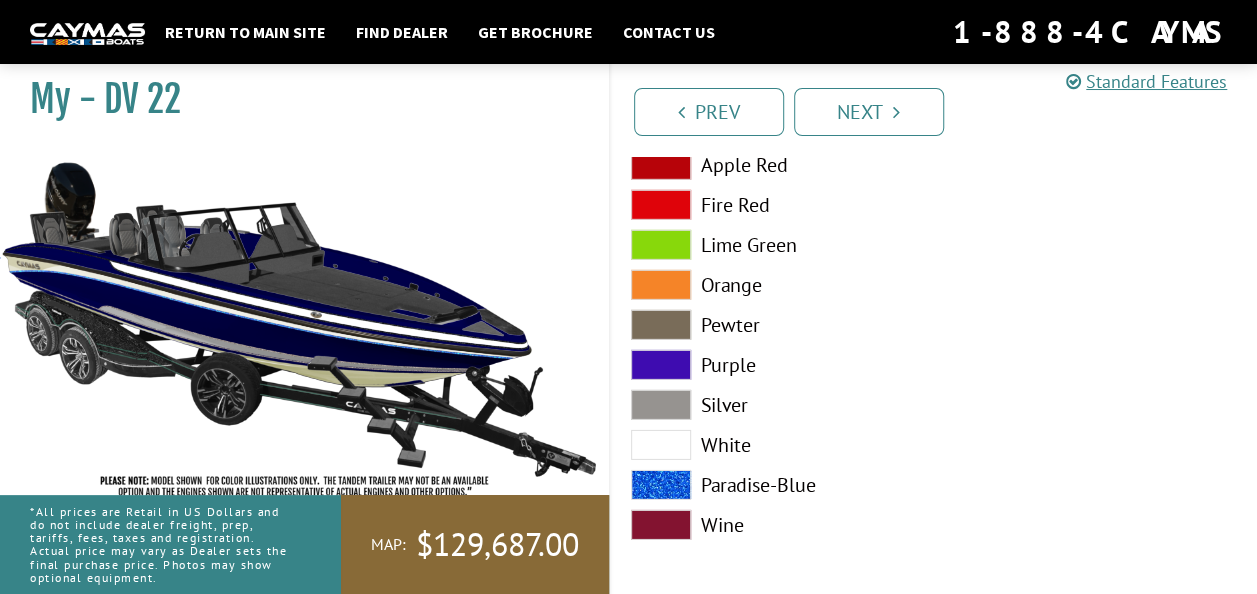 click at bounding box center [661, 445] 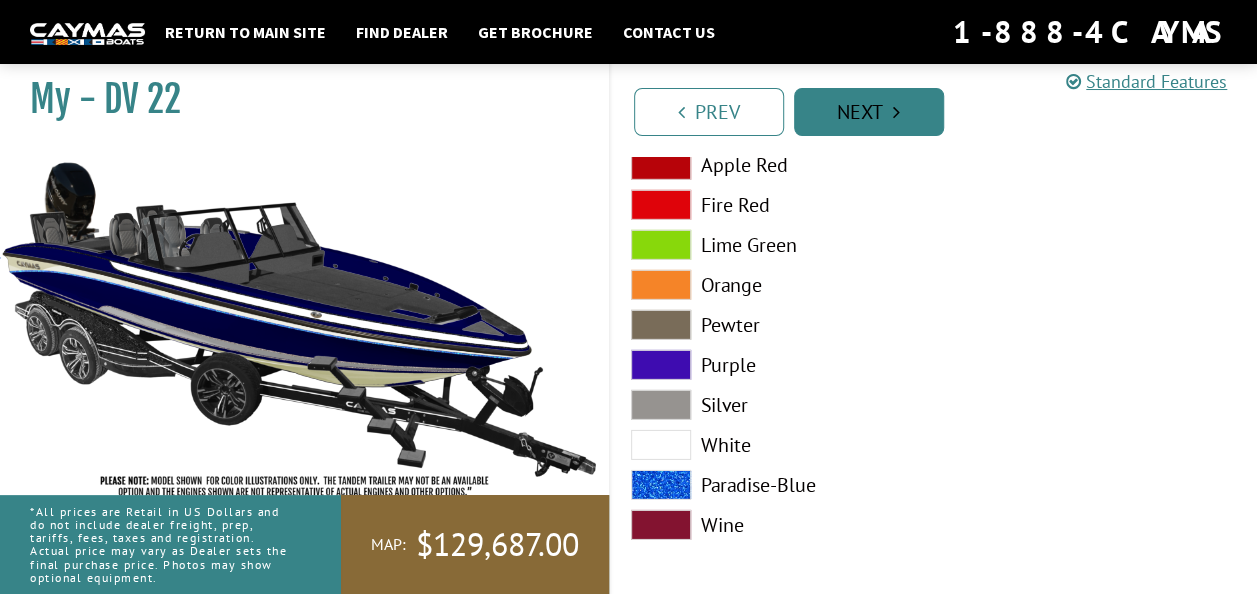 click on "Next" at bounding box center (869, 112) 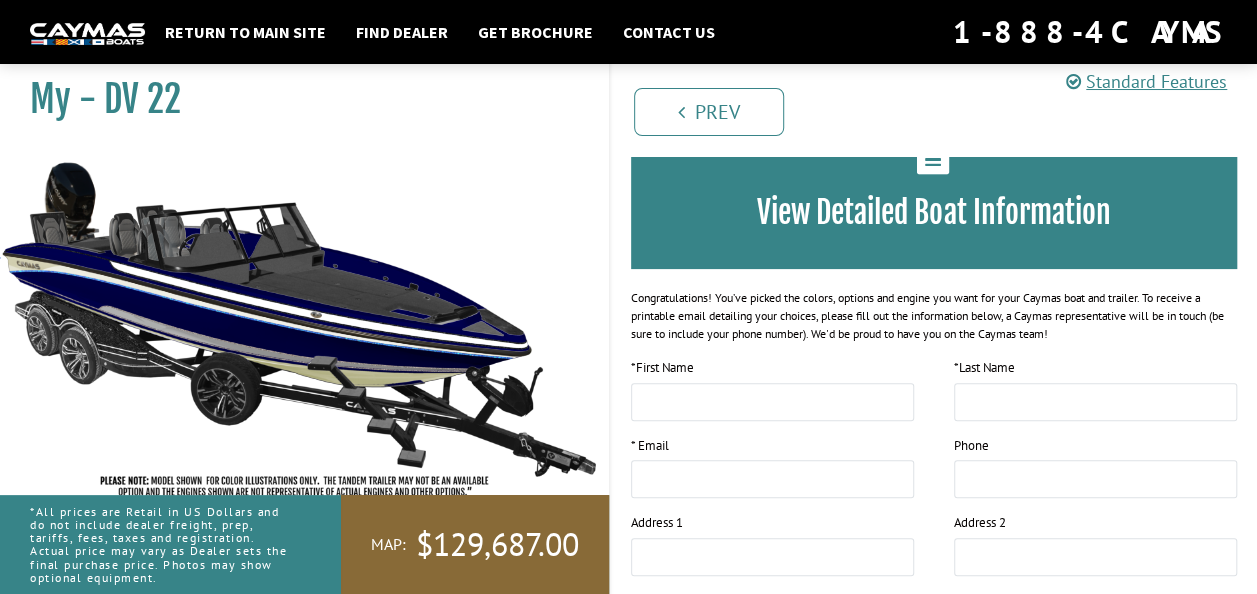 scroll, scrollTop: 0, scrollLeft: 0, axis: both 